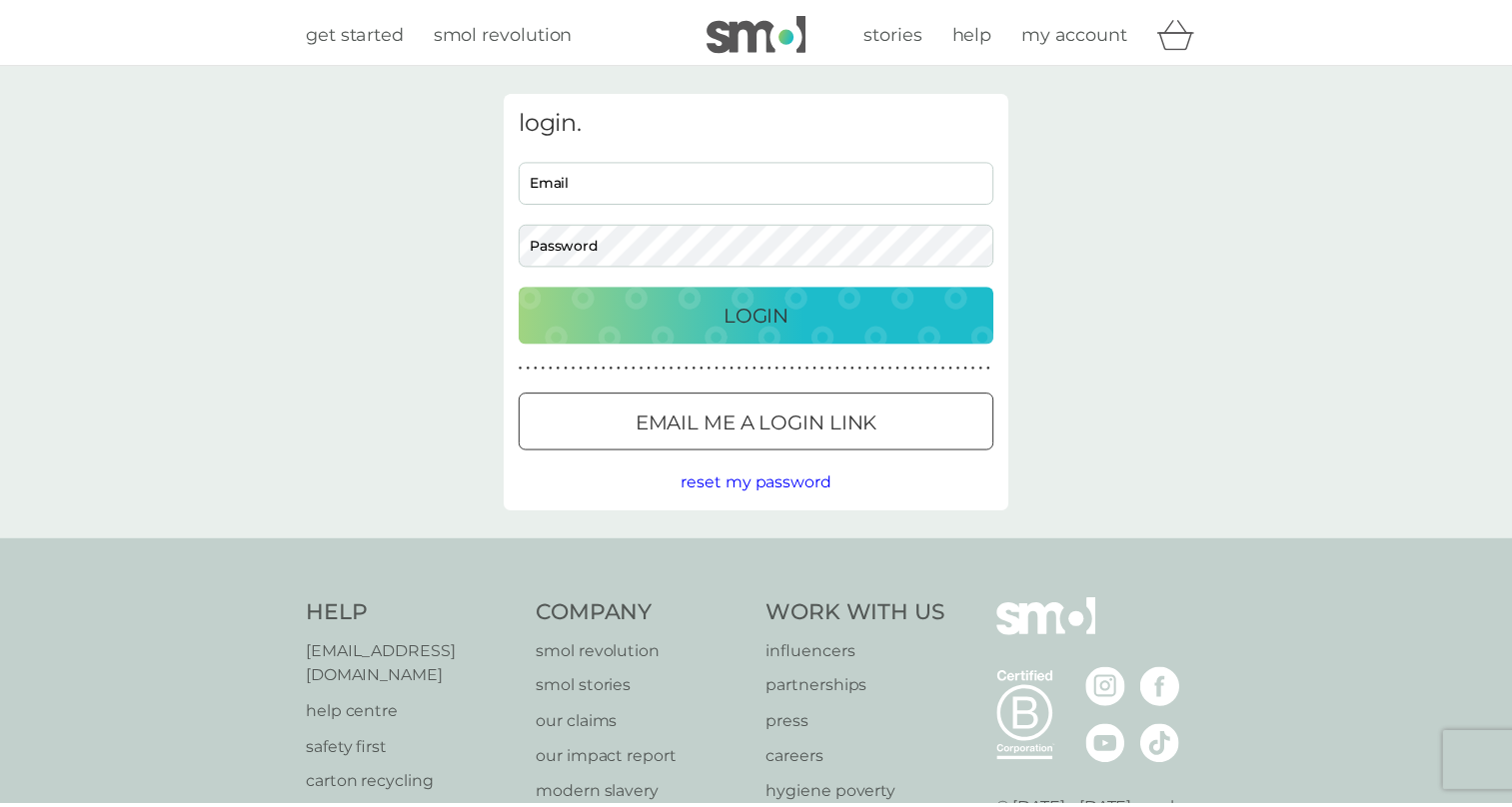 scroll, scrollTop: 0, scrollLeft: 0, axis: both 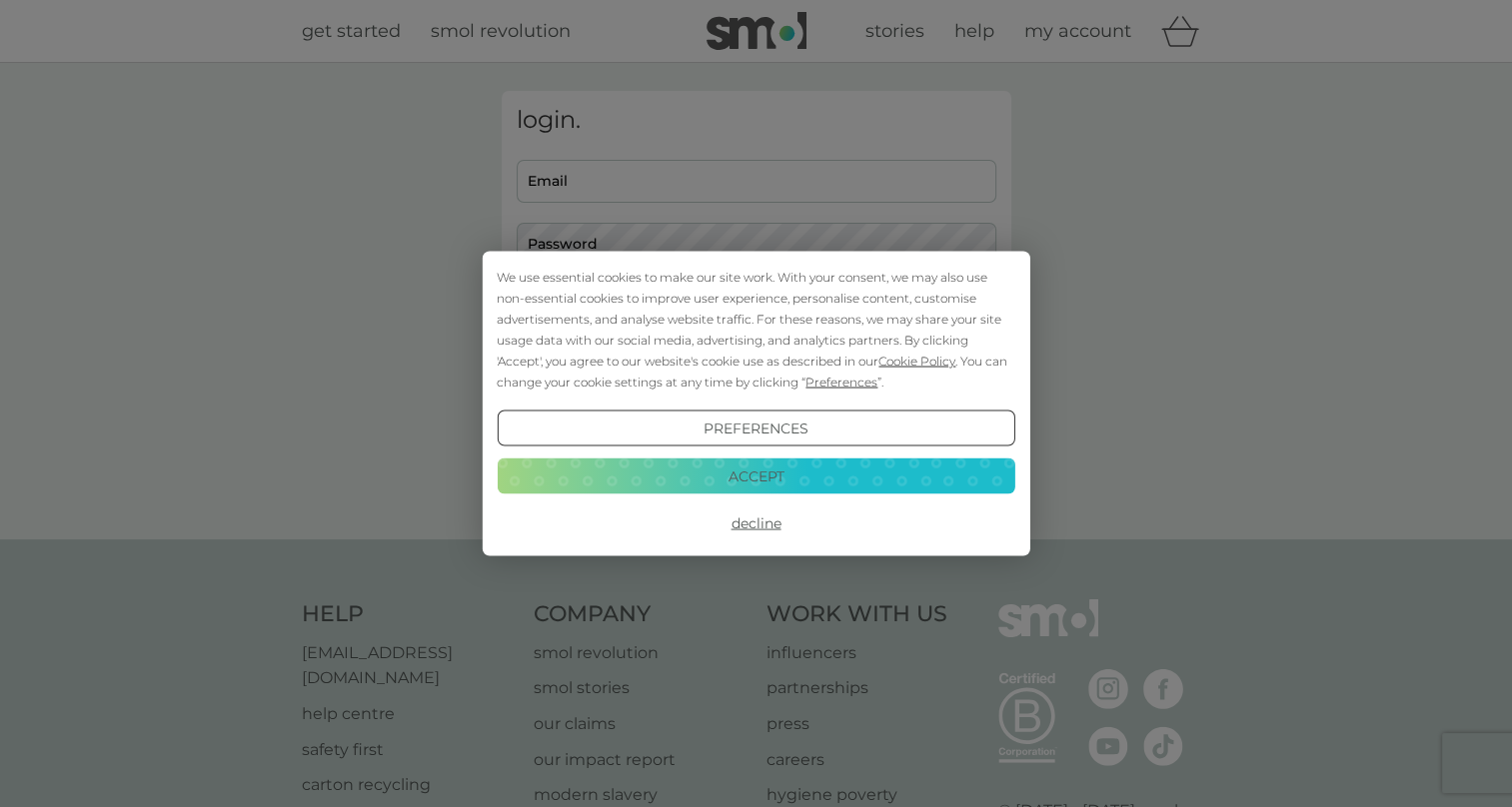 type on "louise.howells@gmail.com" 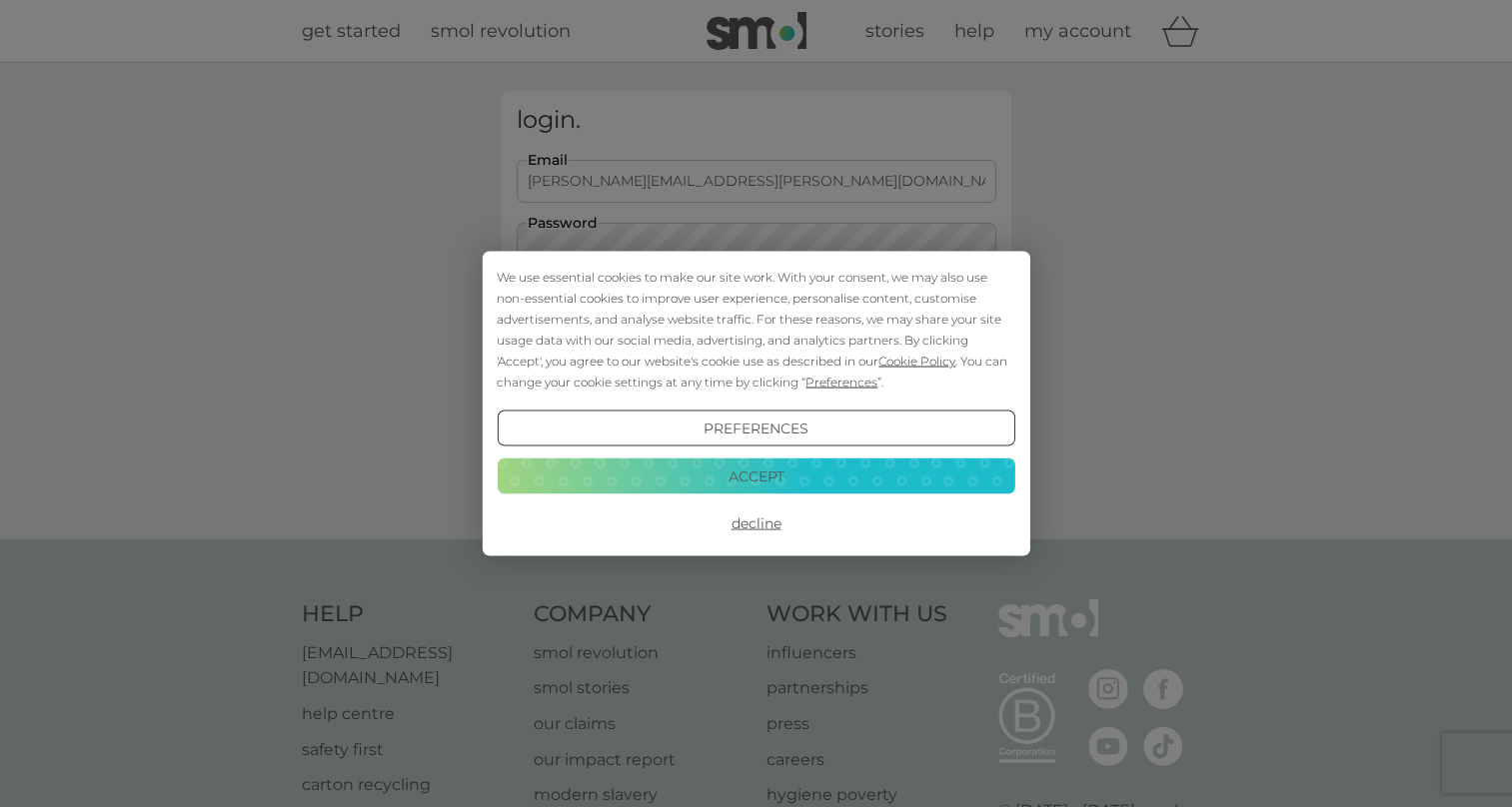 click on "Accept" at bounding box center [756, 475] 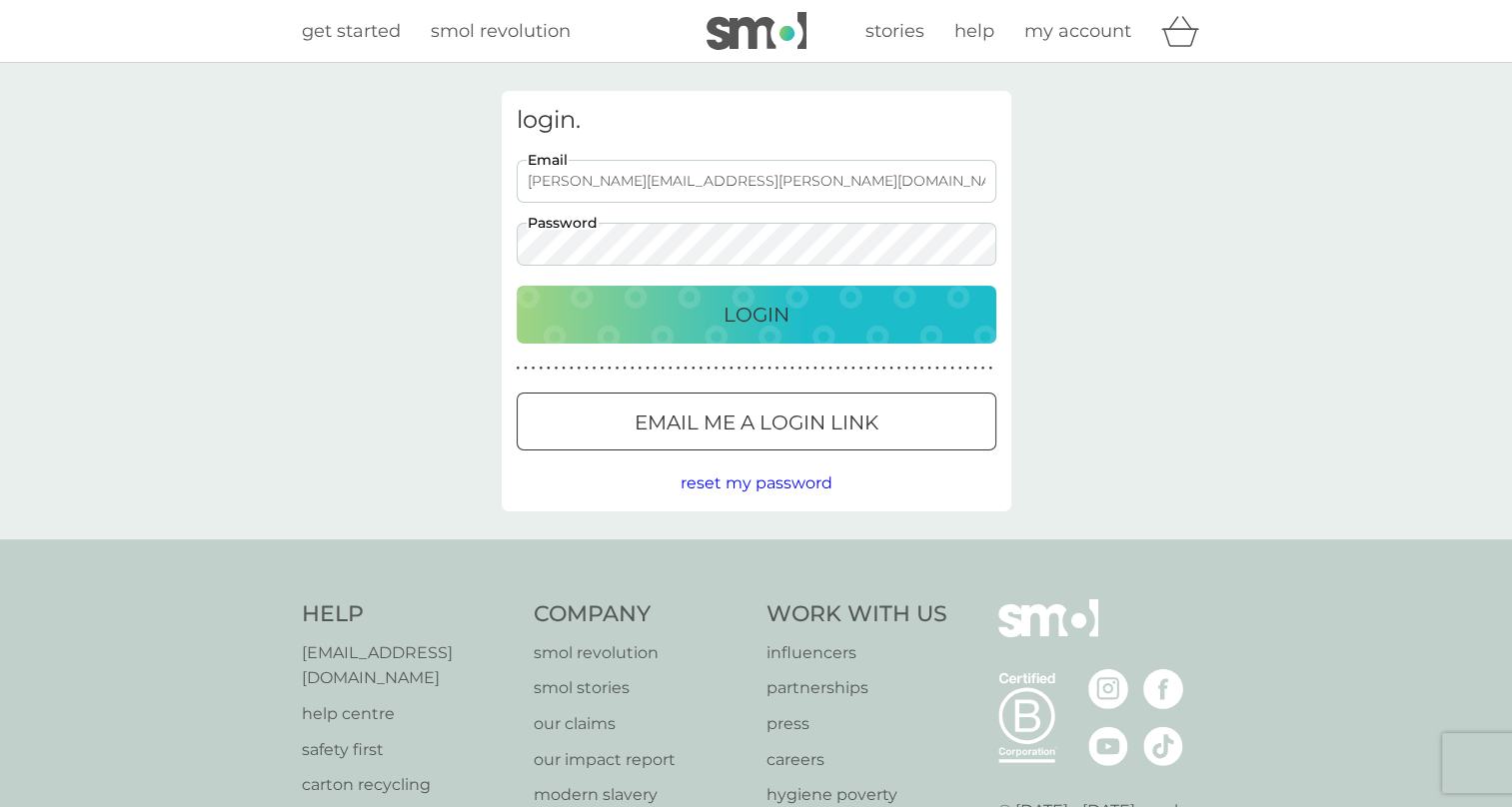 click on "Login" at bounding box center (756, 315) 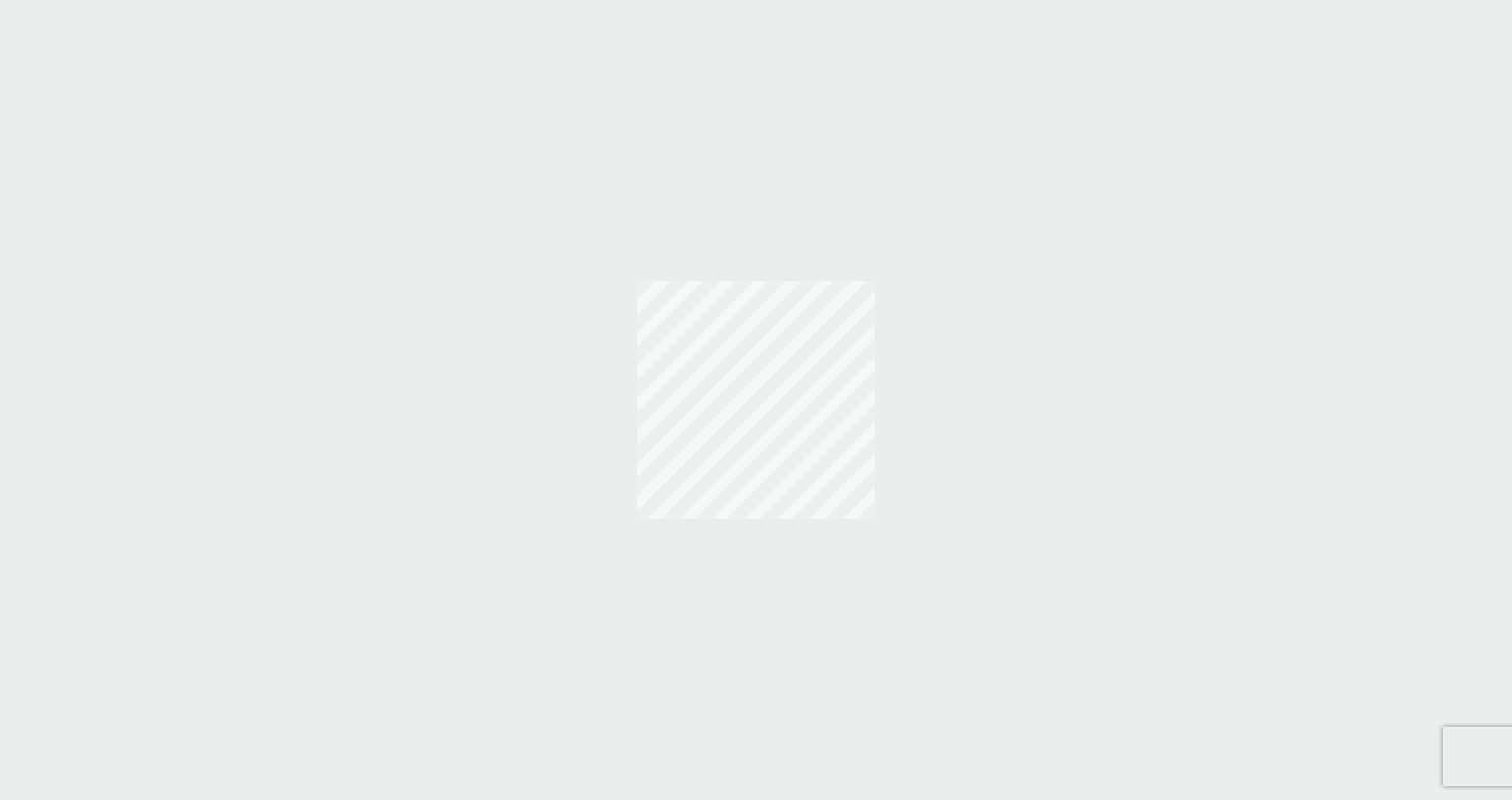 scroll, scrollTop: 0, scrollLeft: 0, axis: both 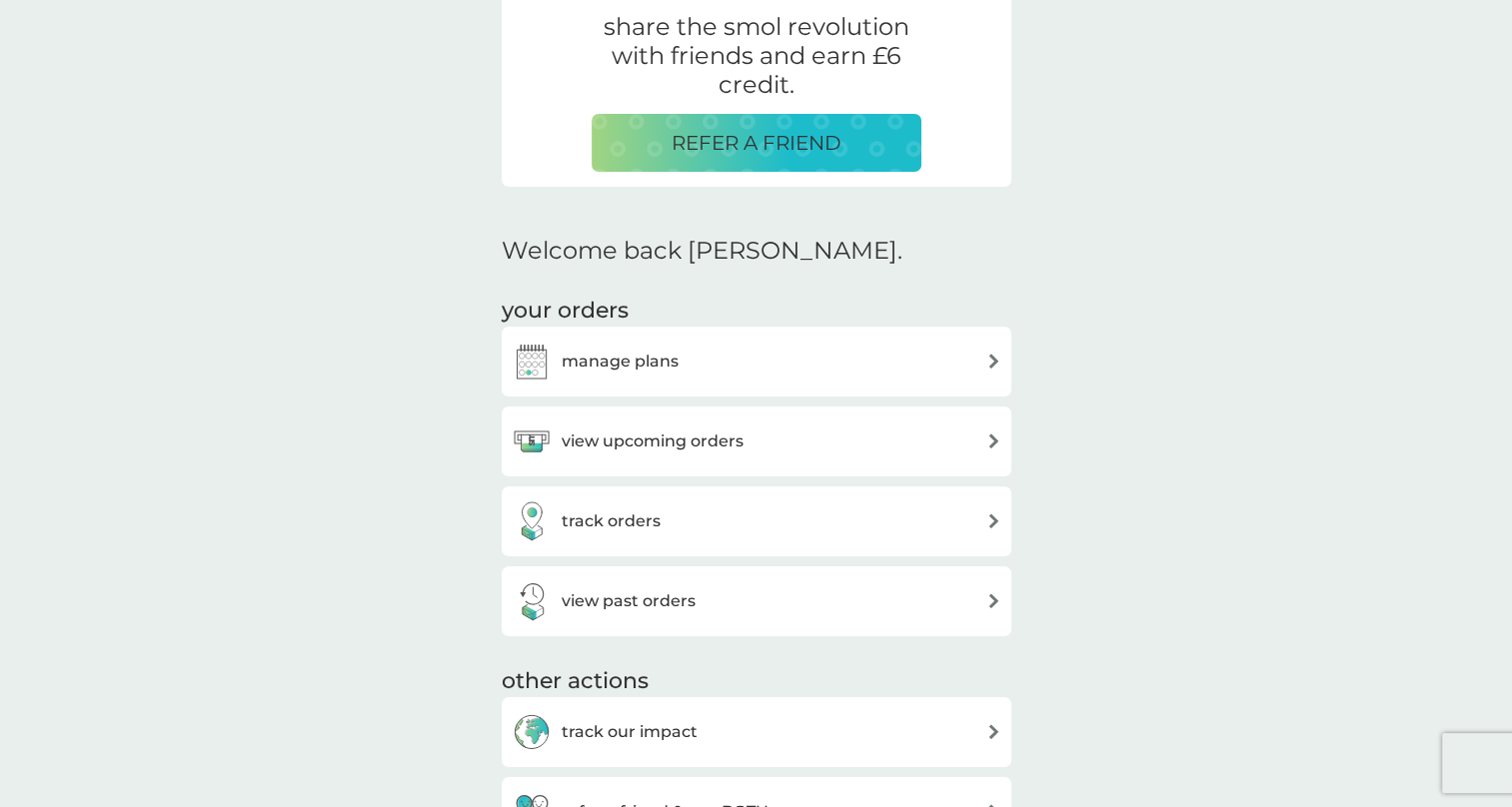 click on "manage plans" at bounding box center [620, 362] 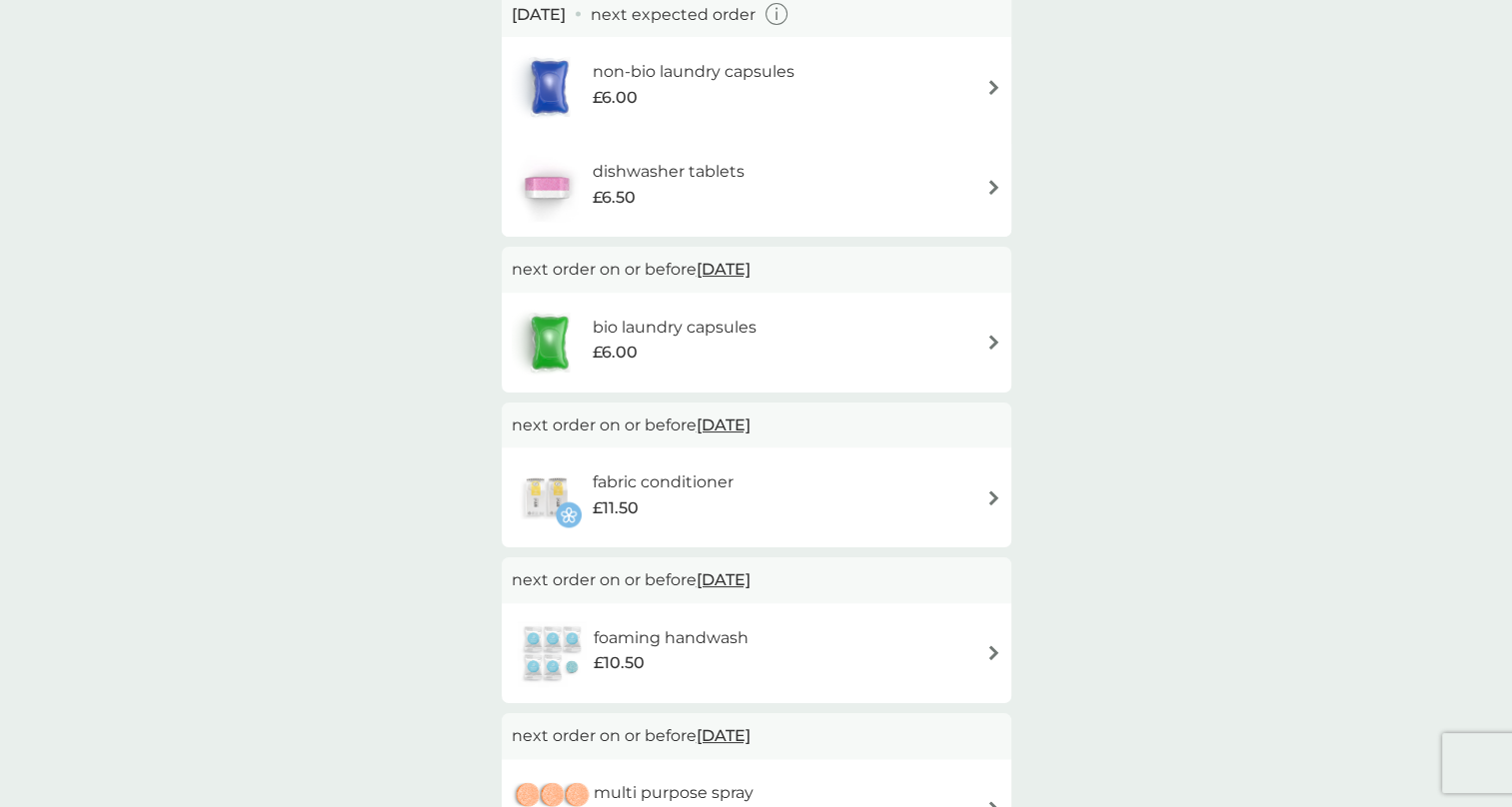 scroll, scrollTop: 200, scrollLeft: 0, axis: vertical 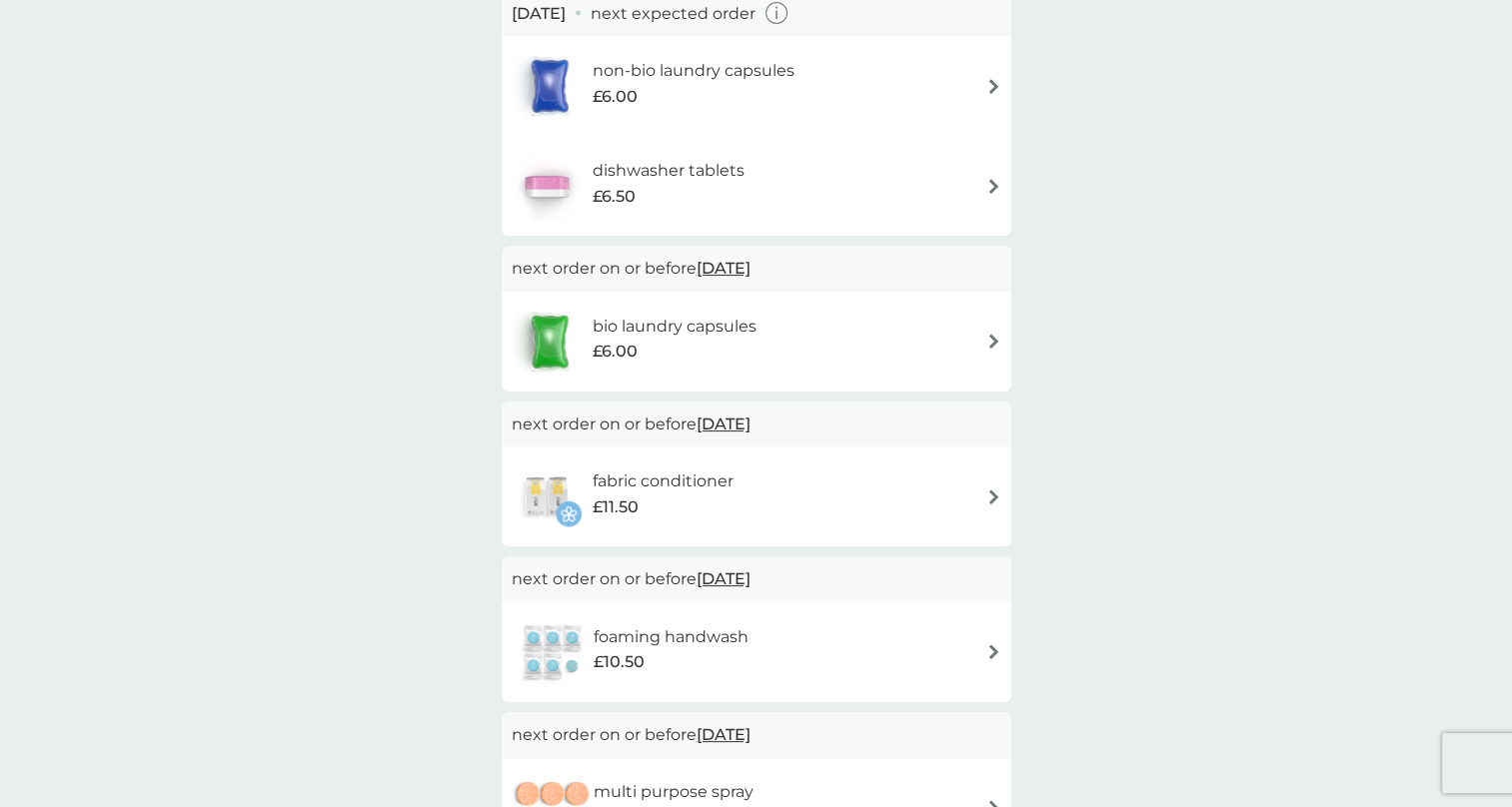 click on "dishwasher tablets" at bounding box center [669, 171] 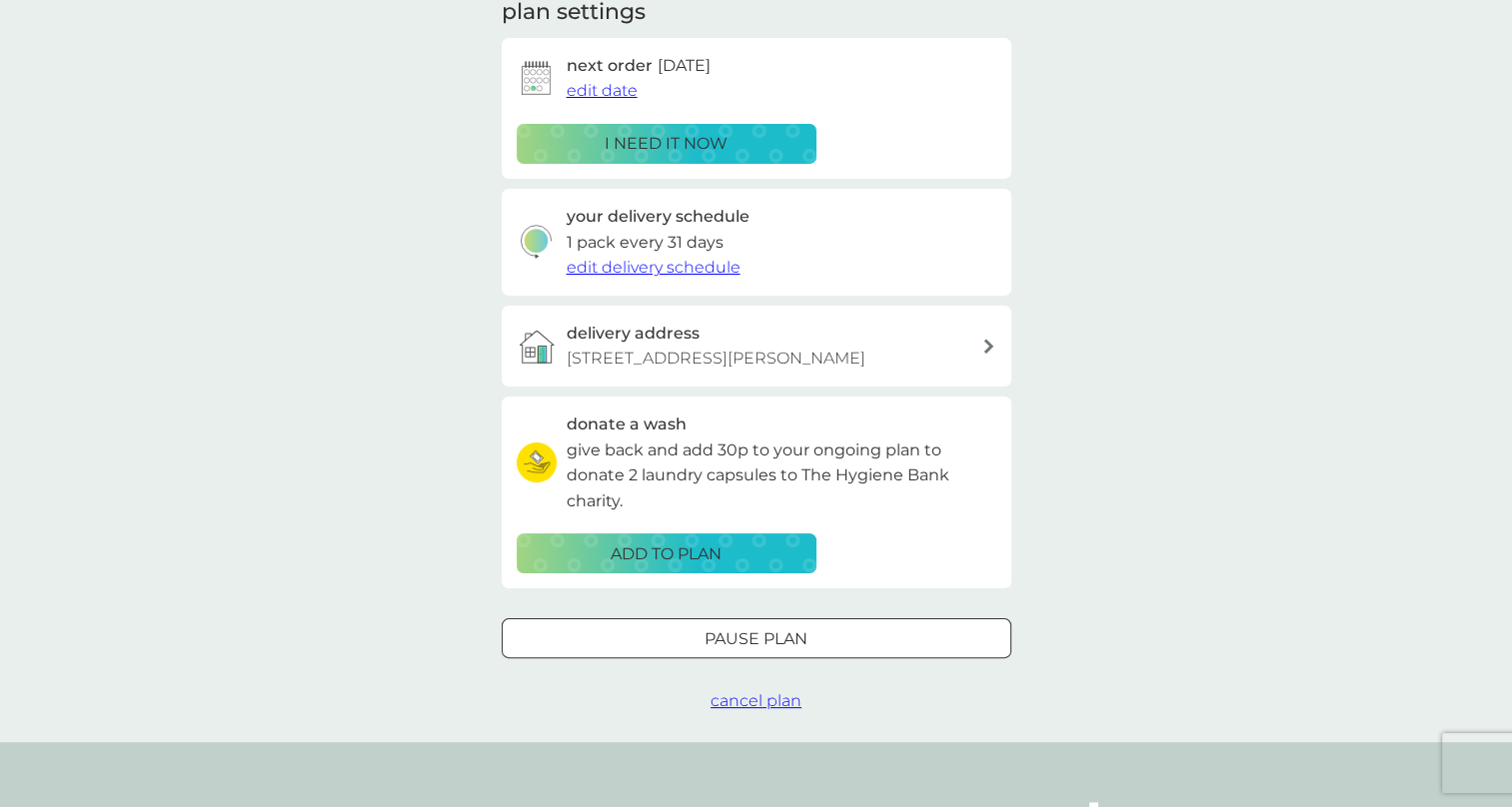 scroll, scrollTop: 0, scrollLeft: 0, axis: both 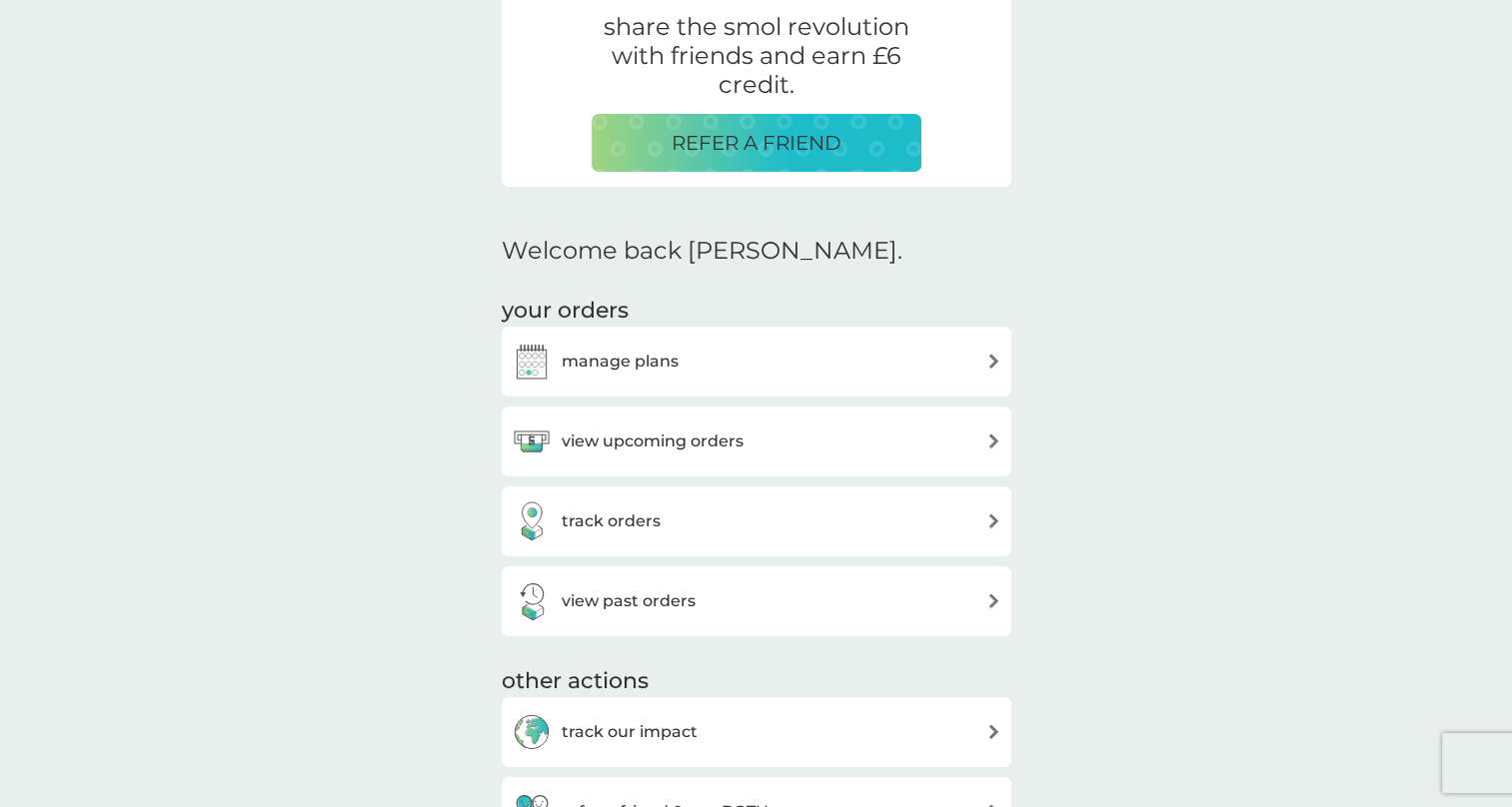 click on "view upcoming orders" at bounding box center [653, 441] 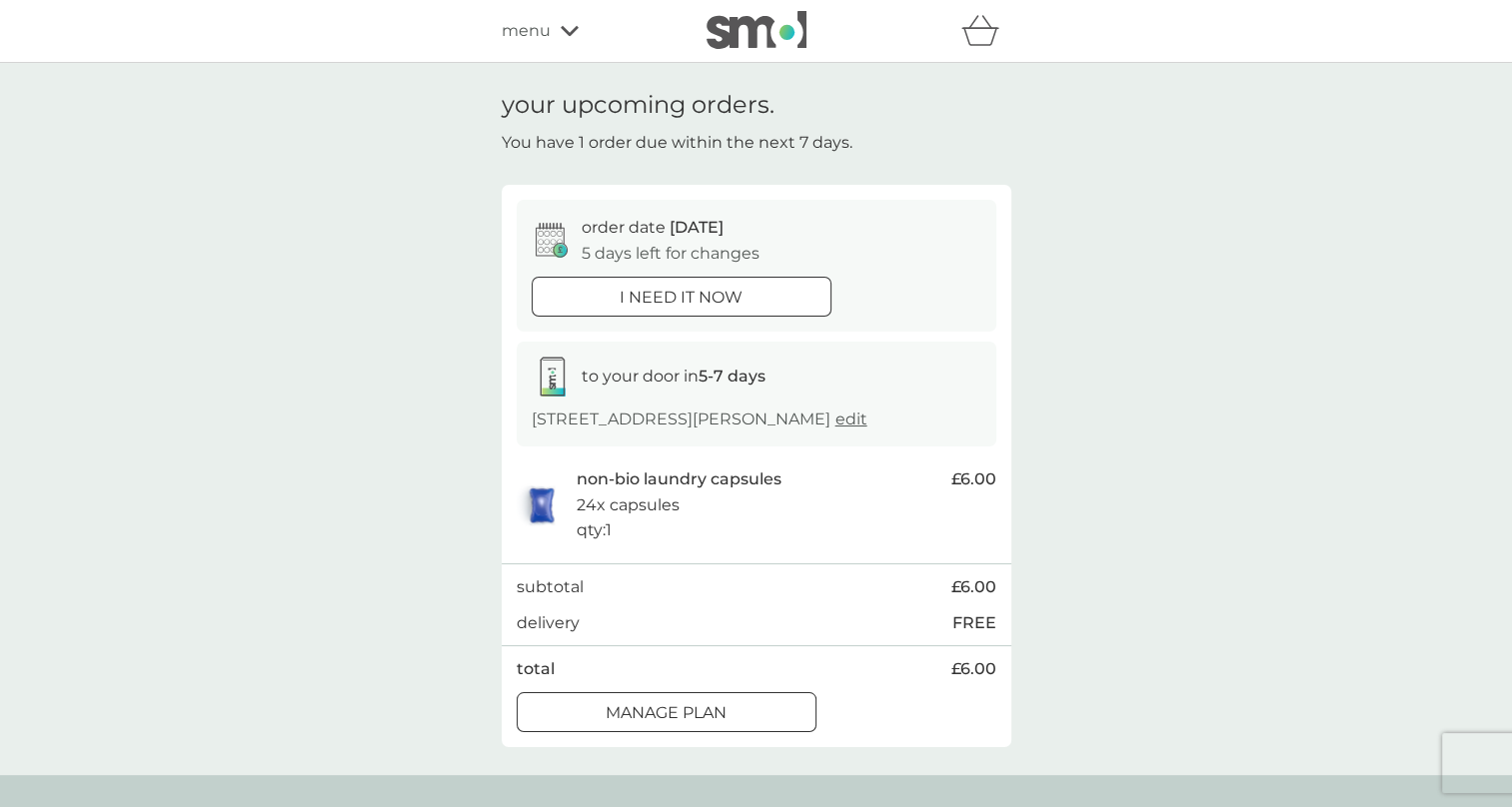 click on "edit" at bounding box center [851, 418] 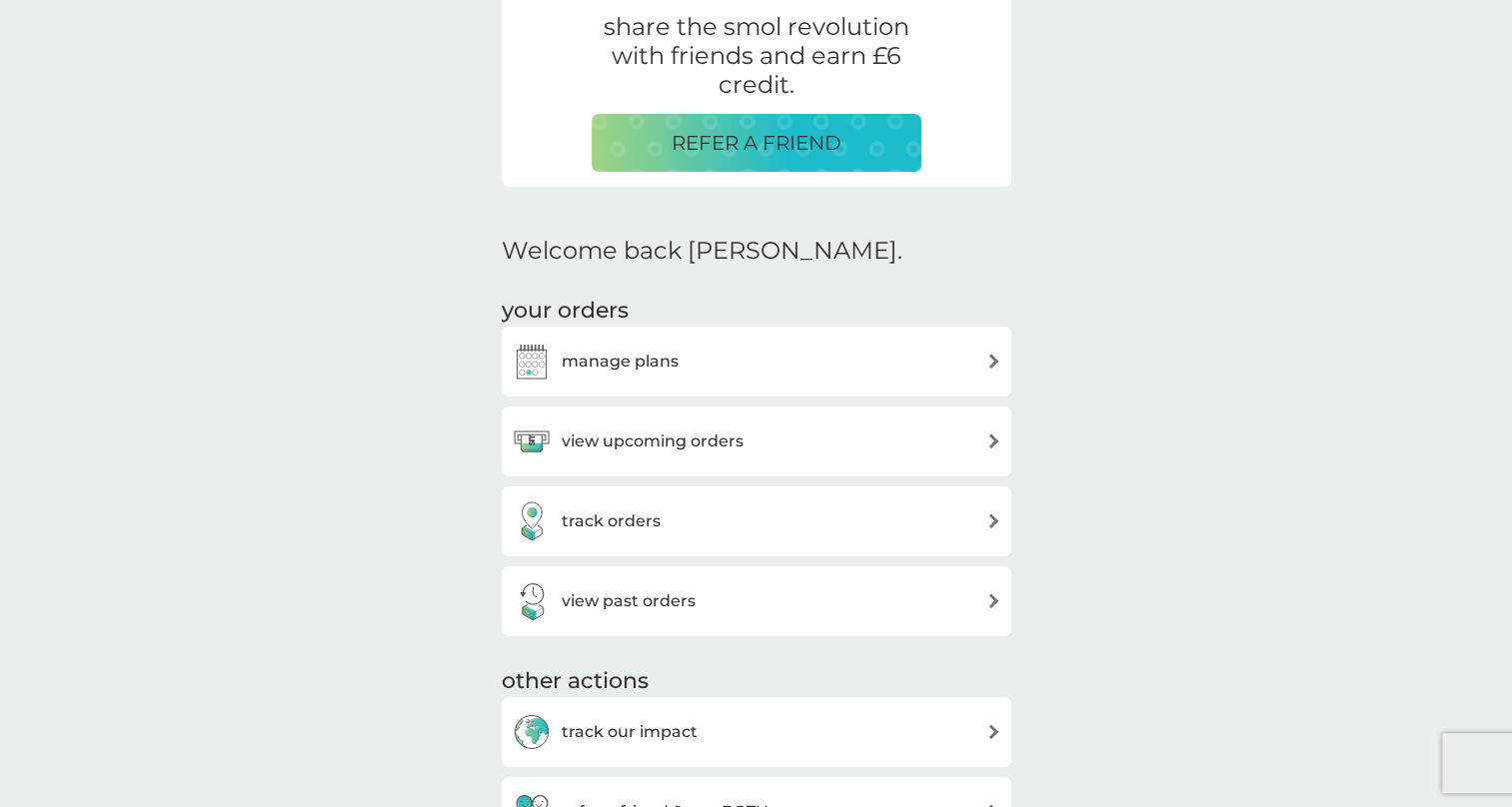 click on "view past orders" at bounding box center [629, 601] 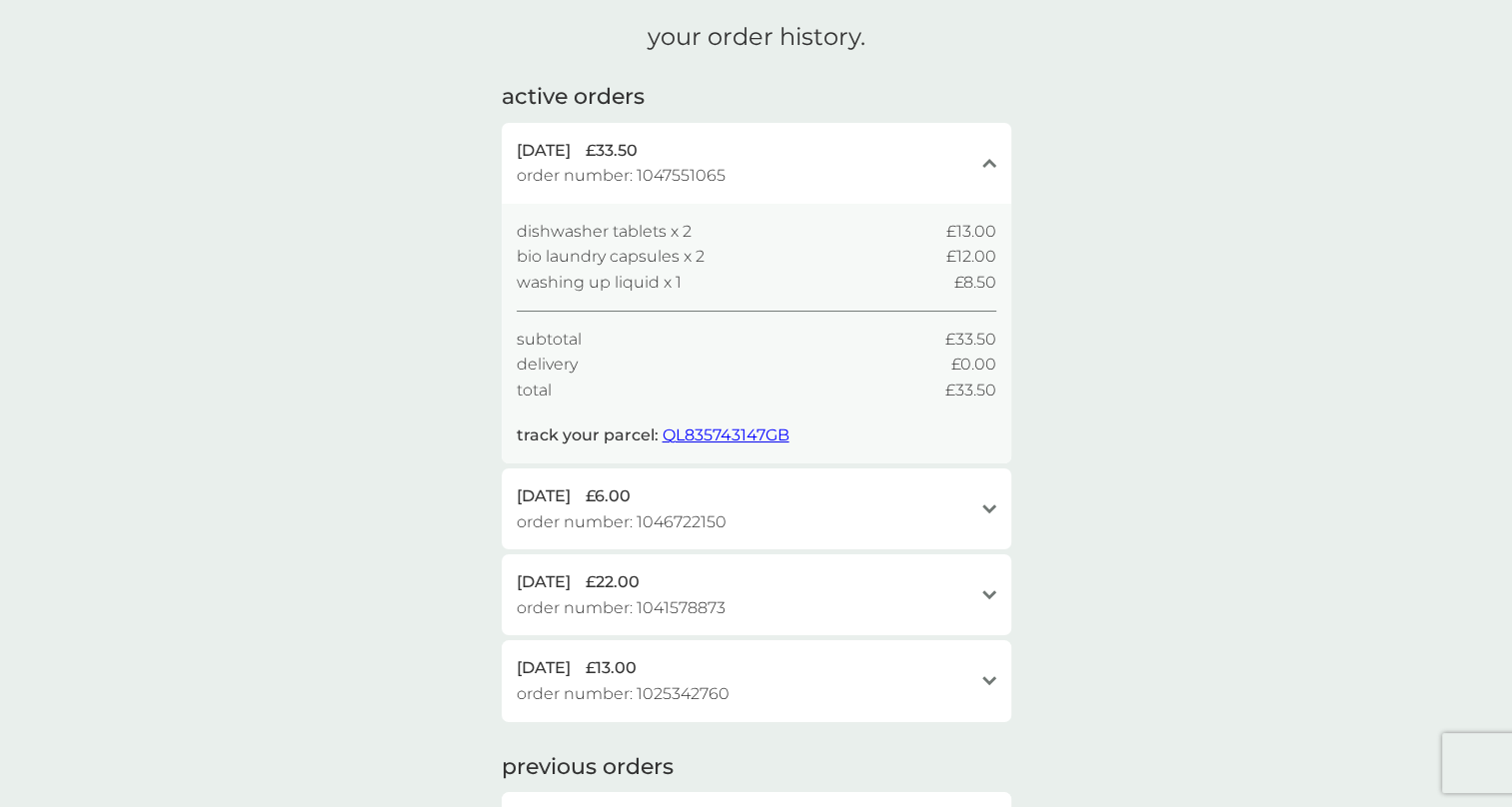 scroll, scrollTop: 200, scrollLeft: 0, axis: vertical 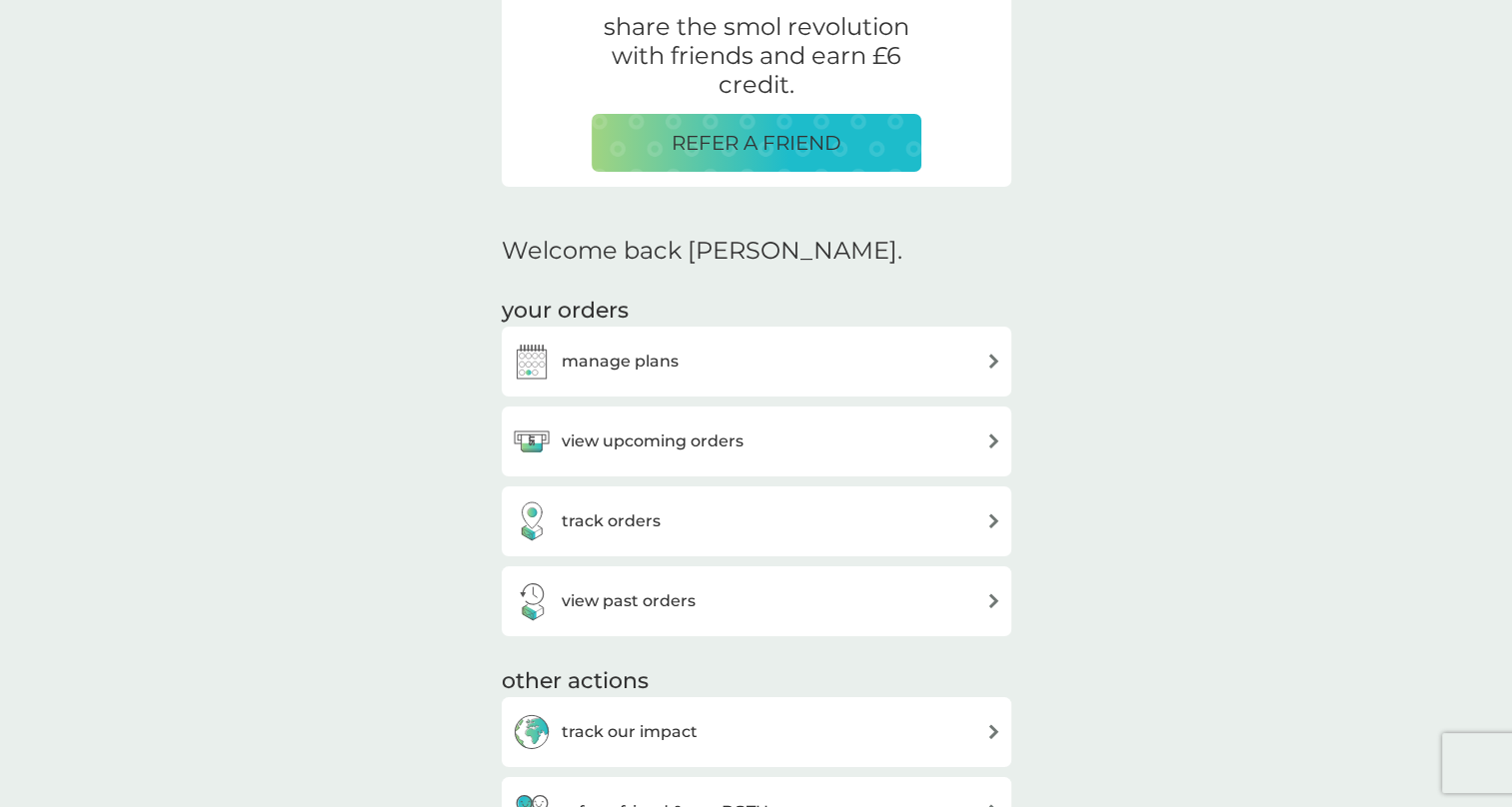 click on "manage plans" at bounding box center (756, 362) 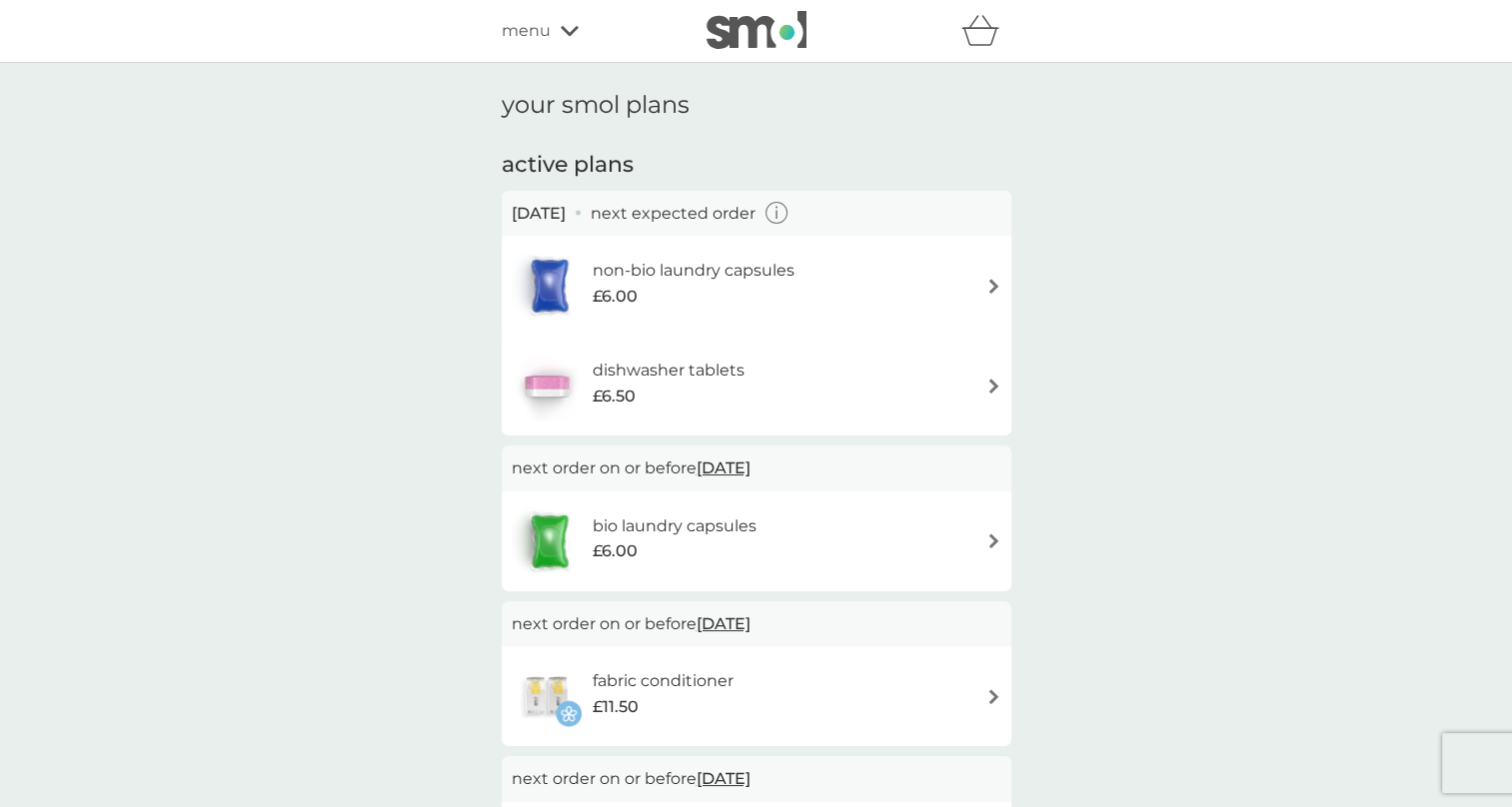 click on "dishwasher tablets" at bounding box center [669, 371] 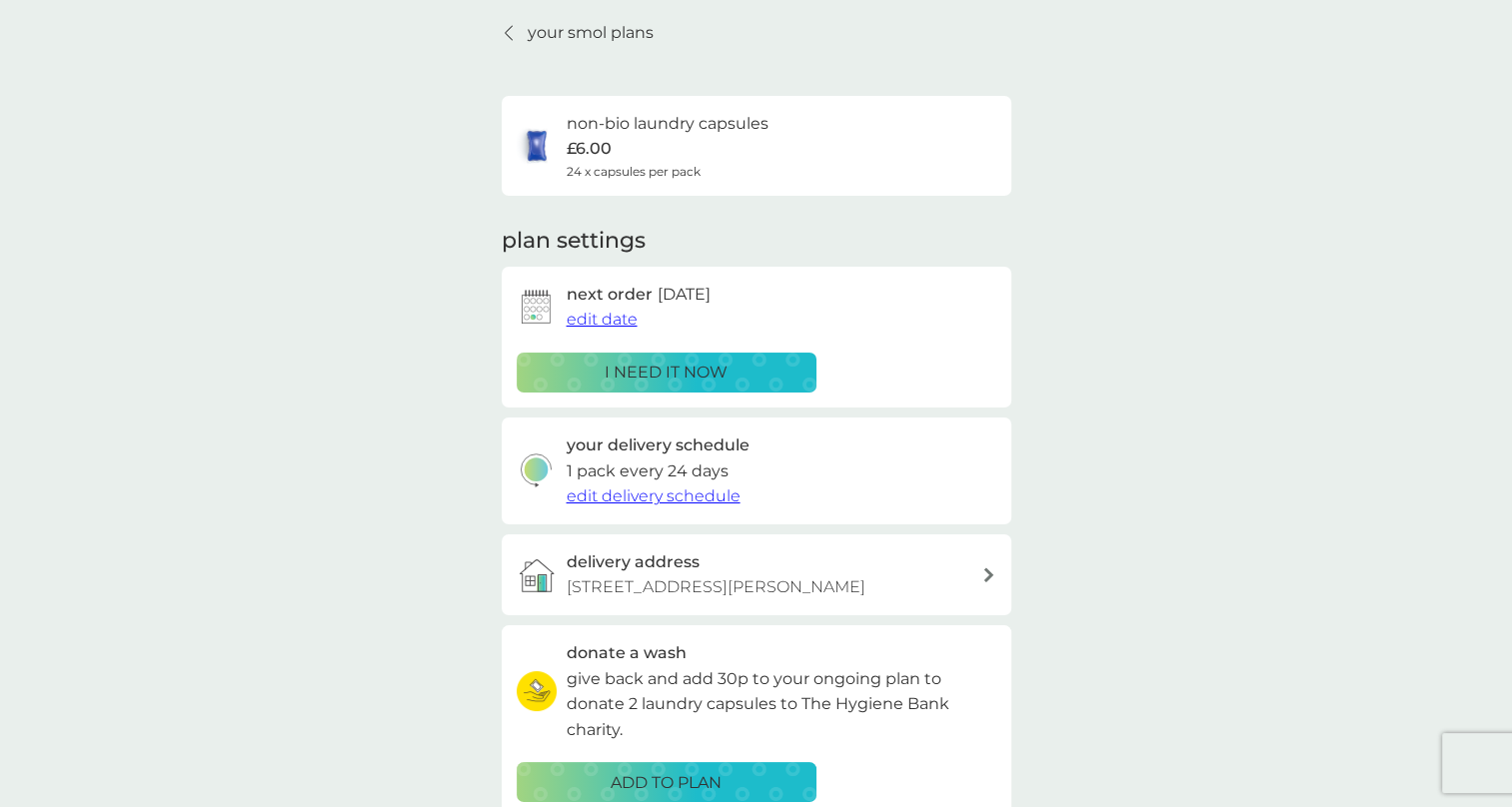 scroll, scrollTop: 200, scrollLeft: 0, axis: vertical 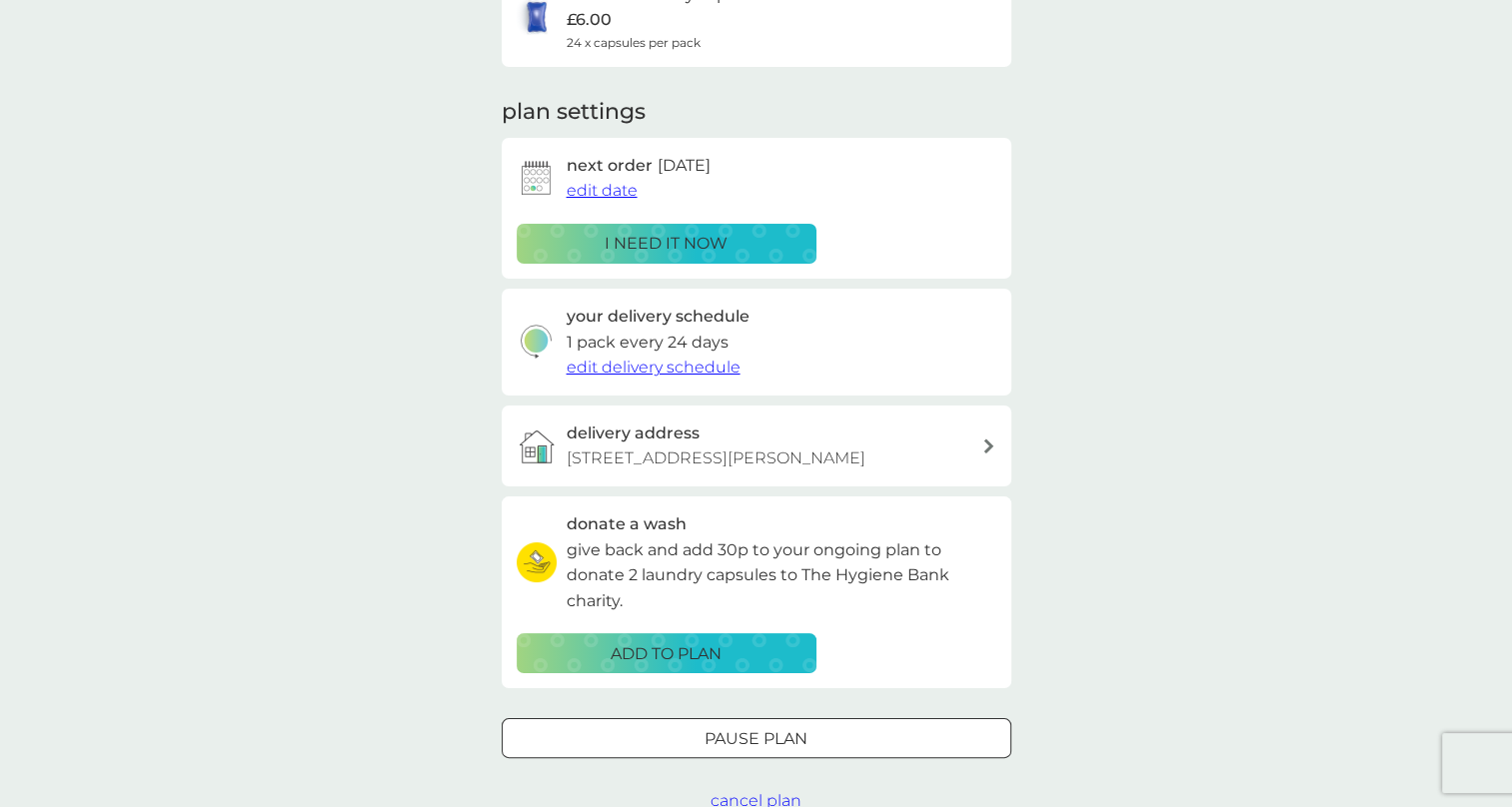 click on "edit date" at bounding box center [602, 190] 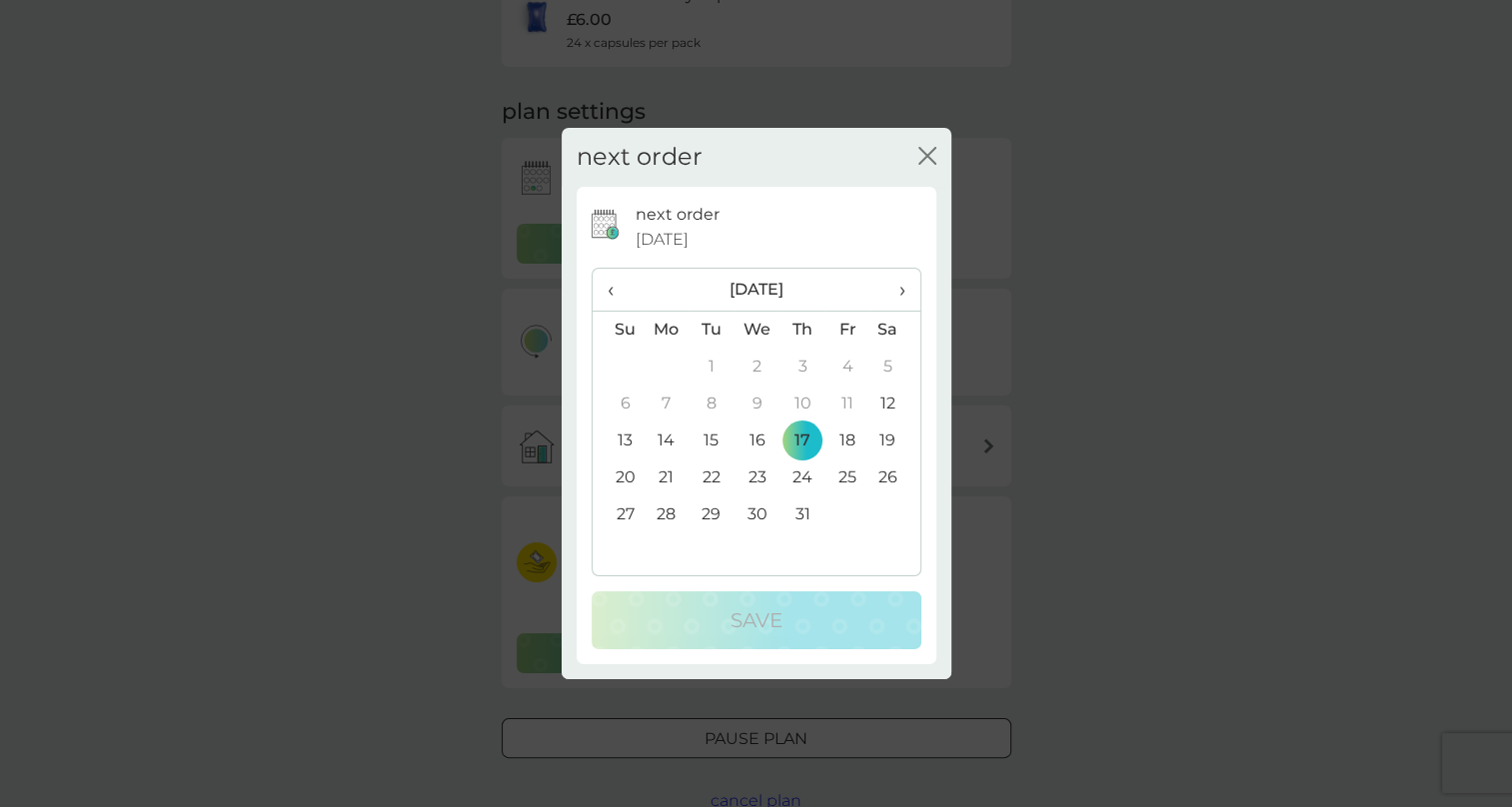 click on "›" at bounding box center [894, 290] 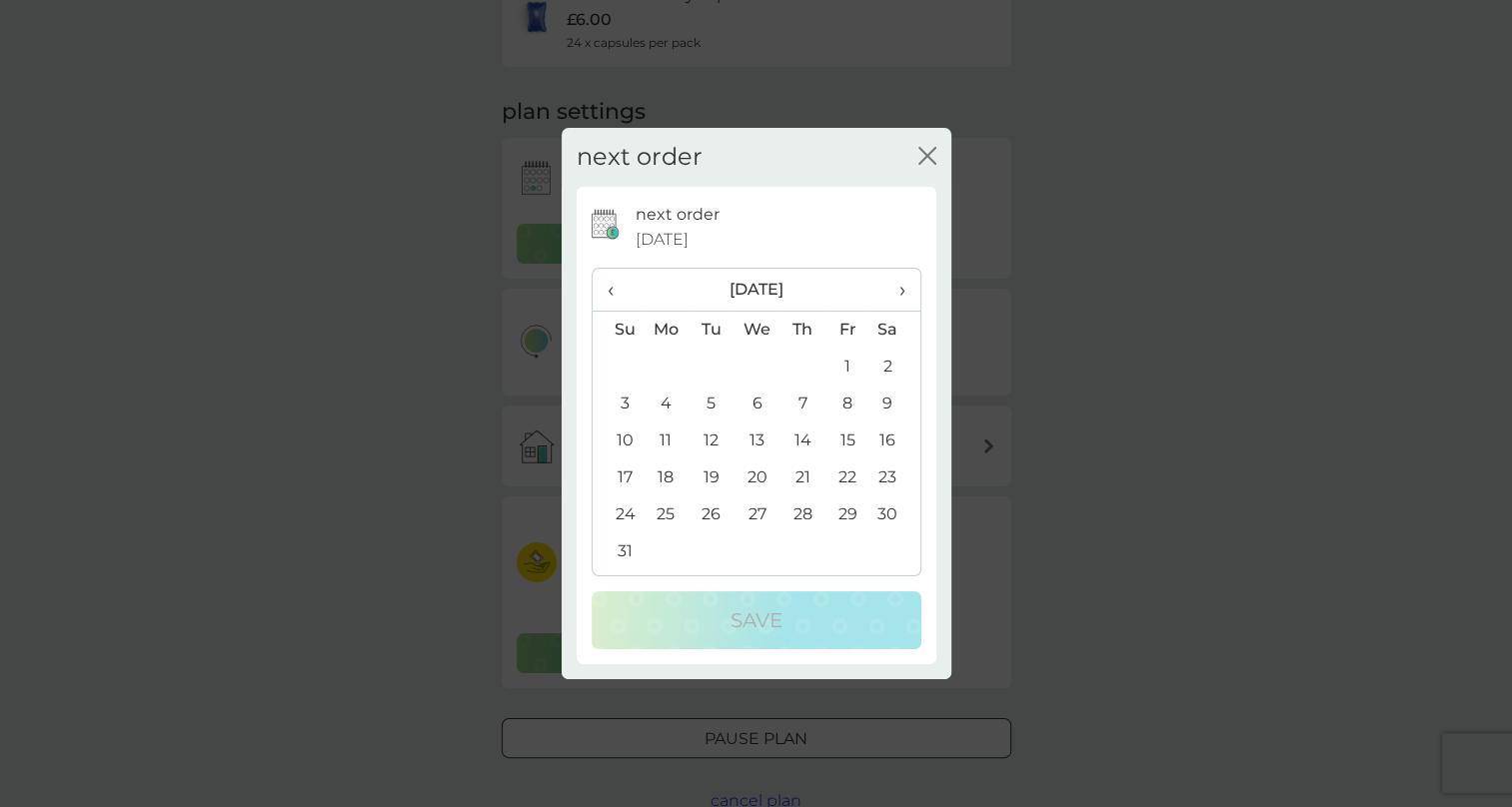 click on "10" at bounding box center (618, 440) 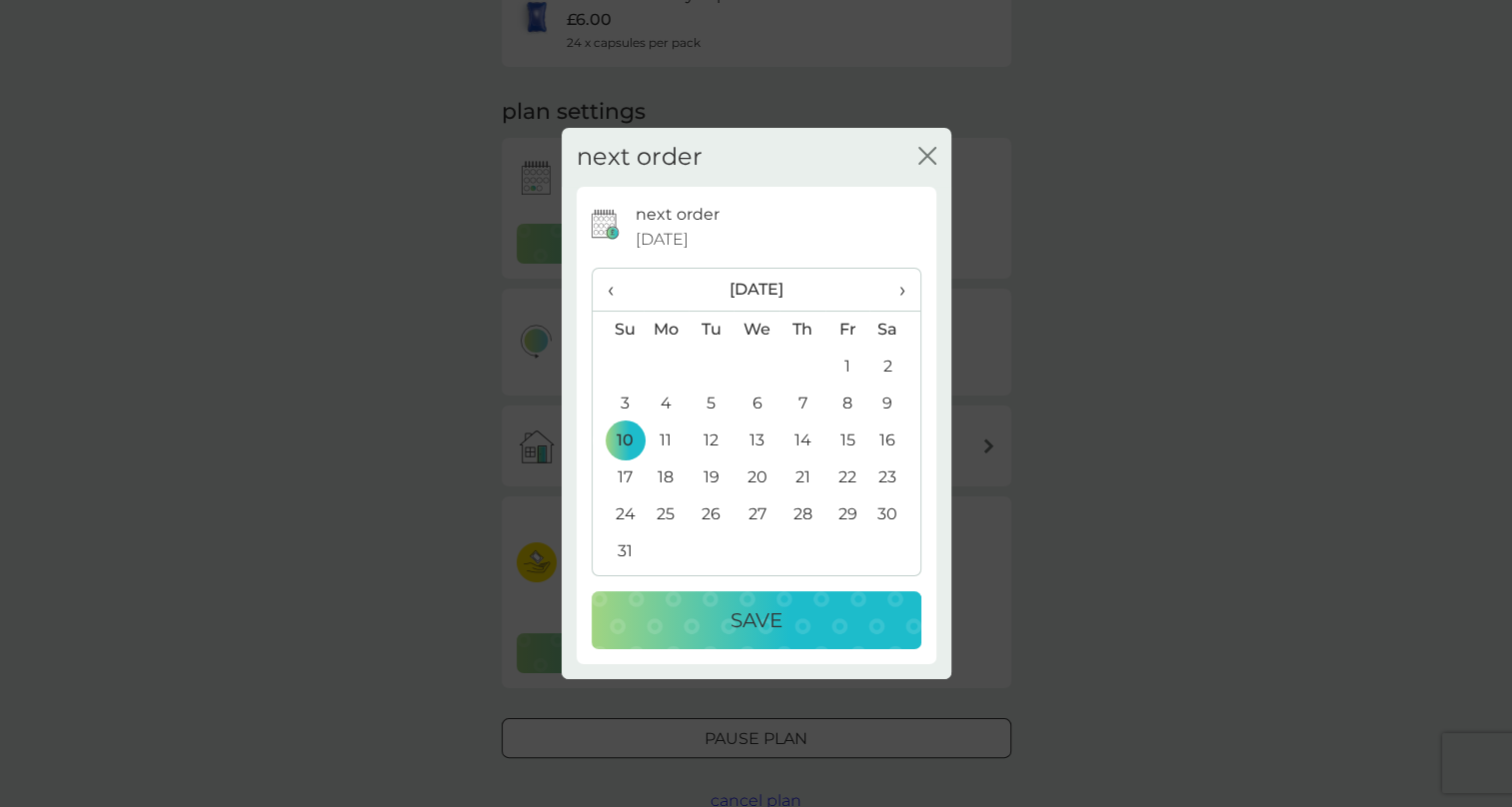 click on "Save" at bounding box center [756, 620] 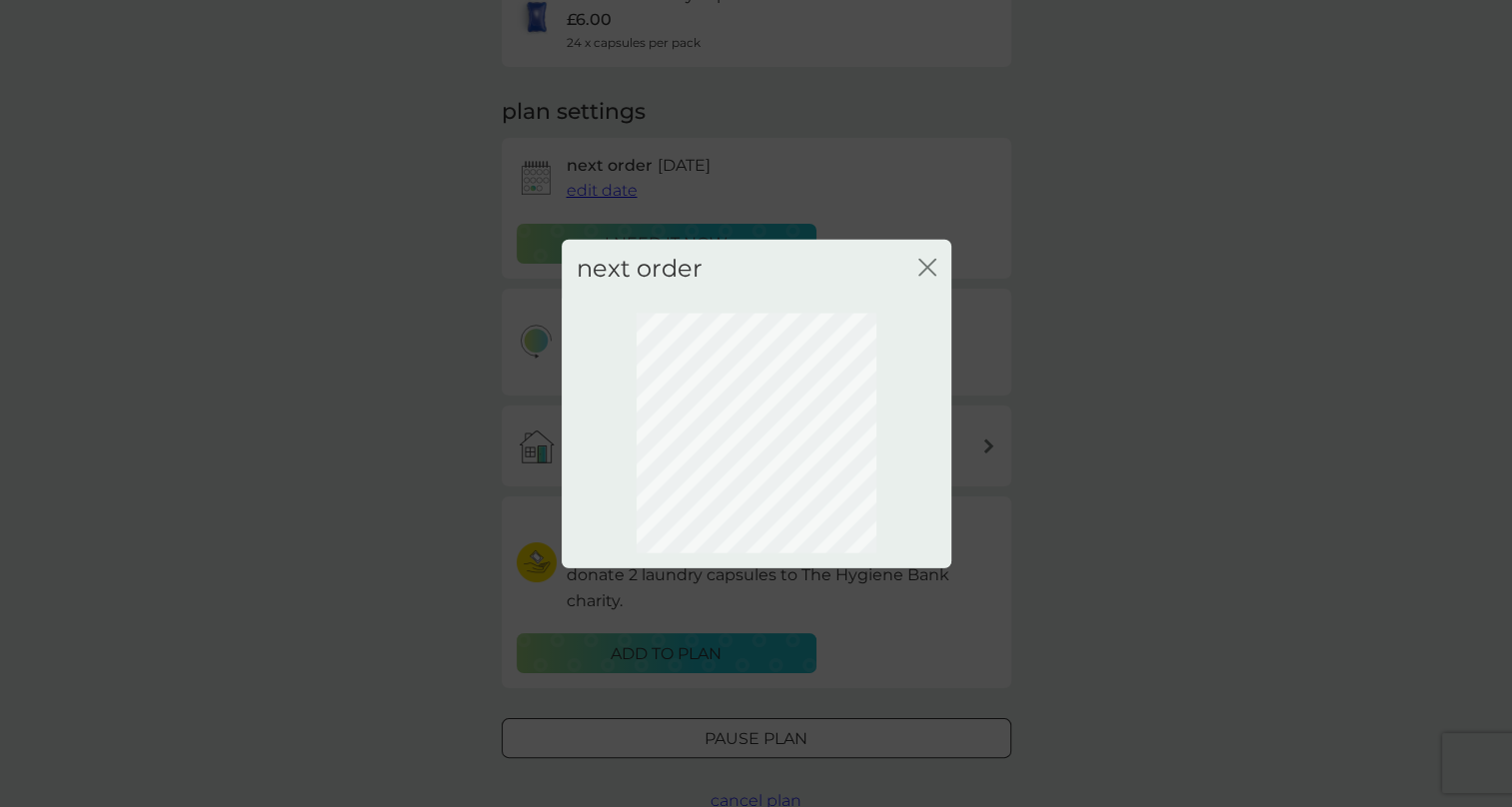 scroll, scrollTop: 30, scrollLeft: 0, axis: vertical 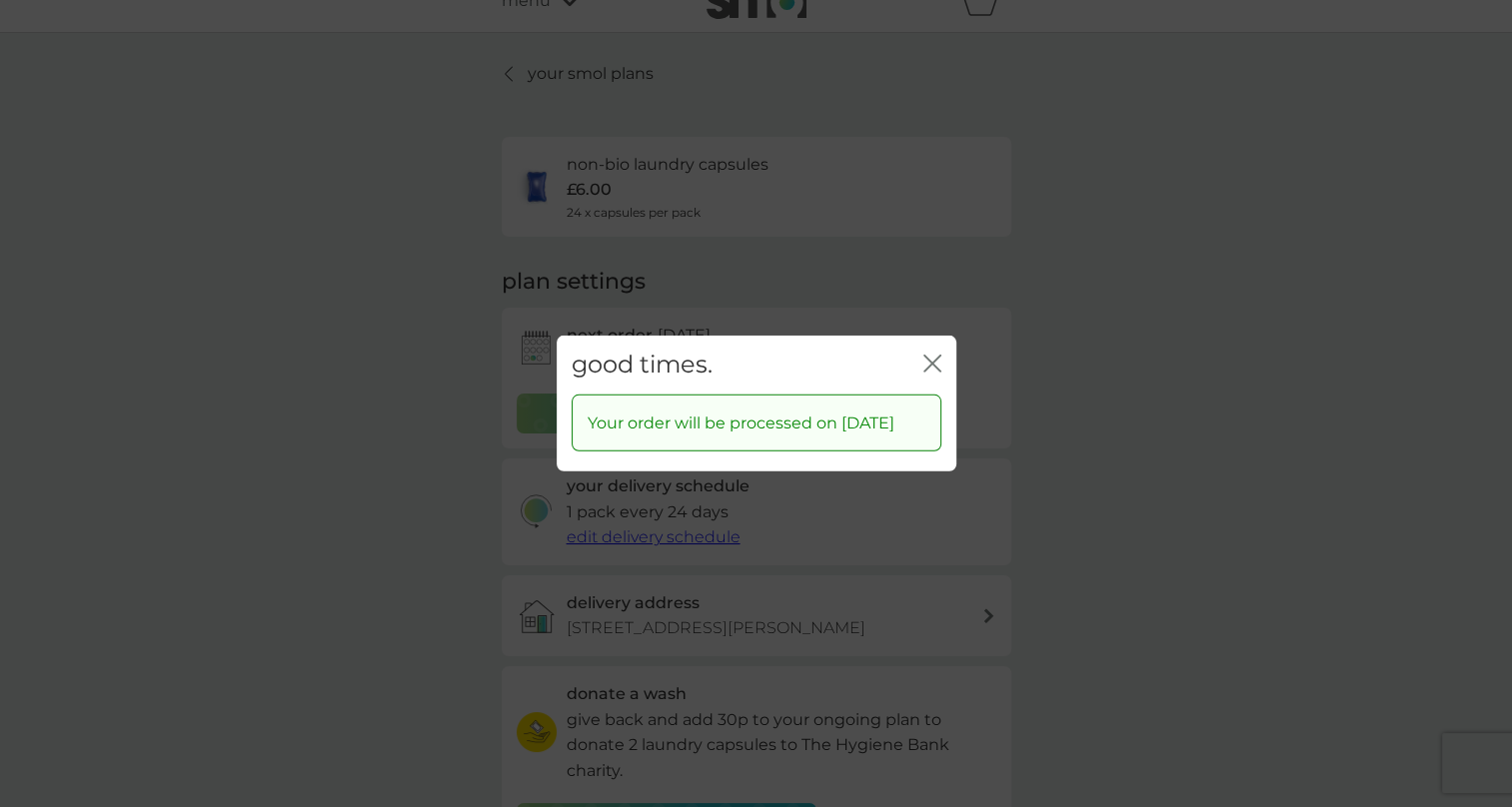 click on "close" 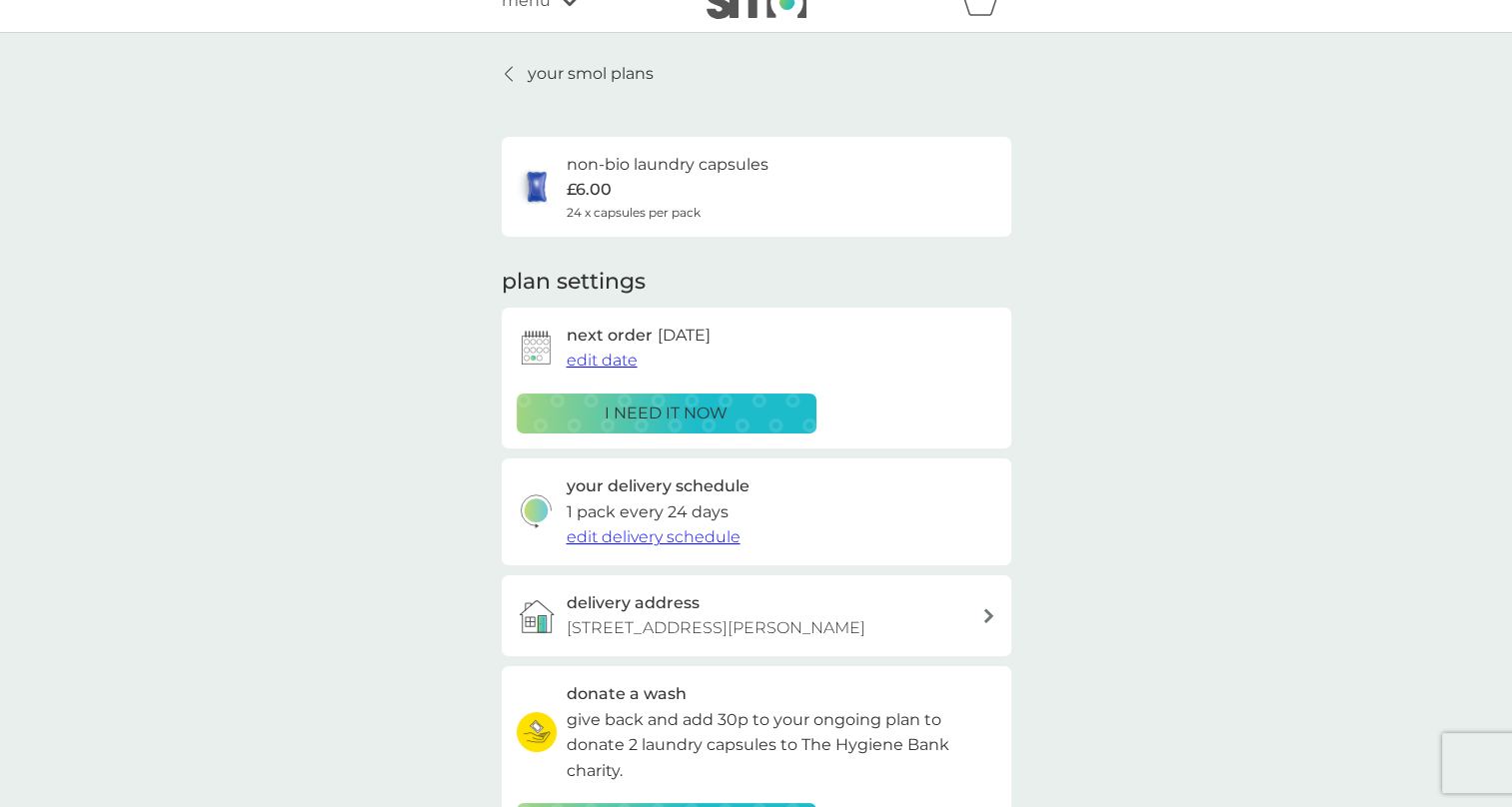 click on "your smol plans" at bounding box center (591, 74) 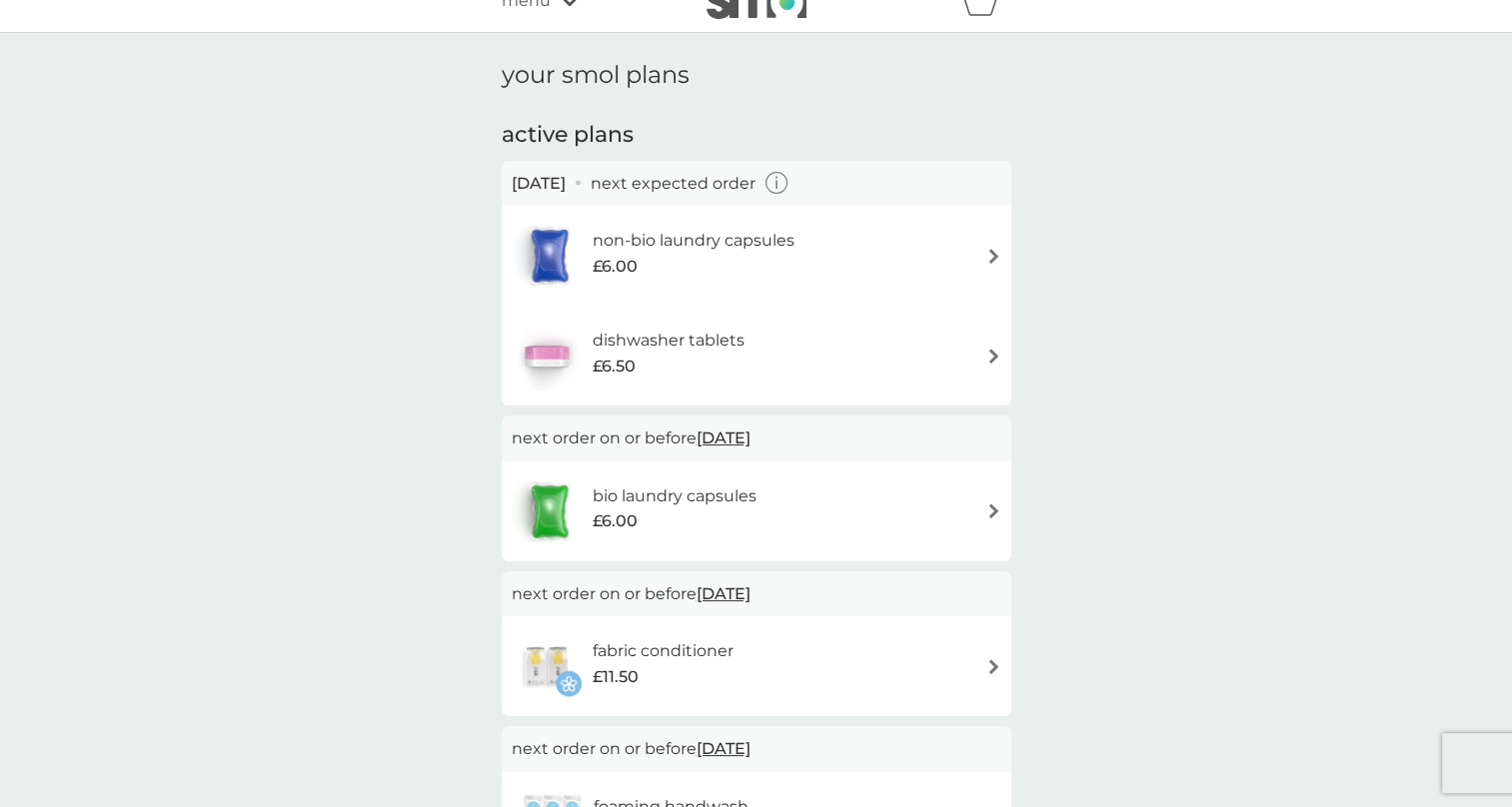scroll, scrollTop: 0, scrollLeft: 0, axis: both 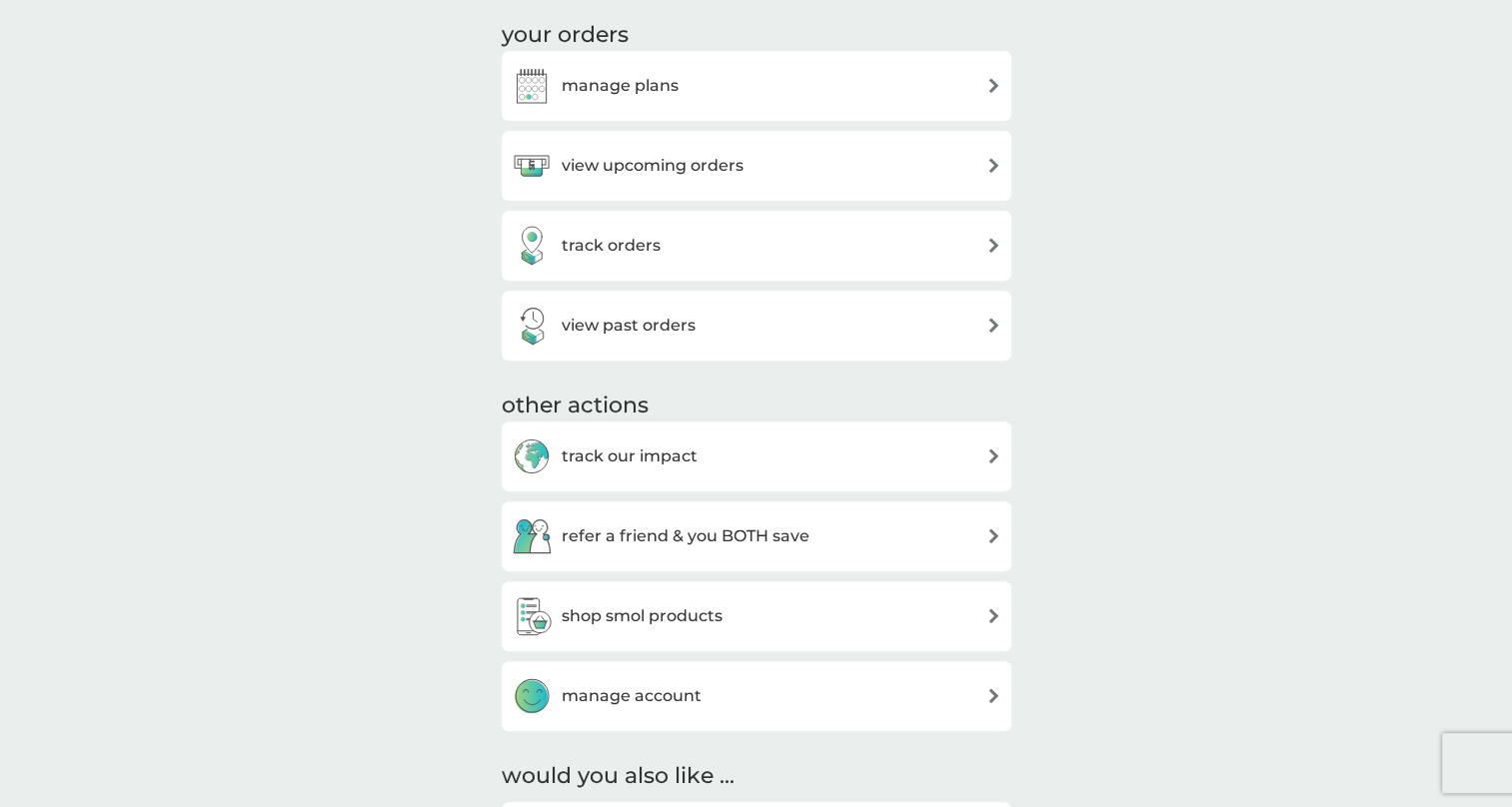 click on "view past orders" at bounding box center [629, 326] 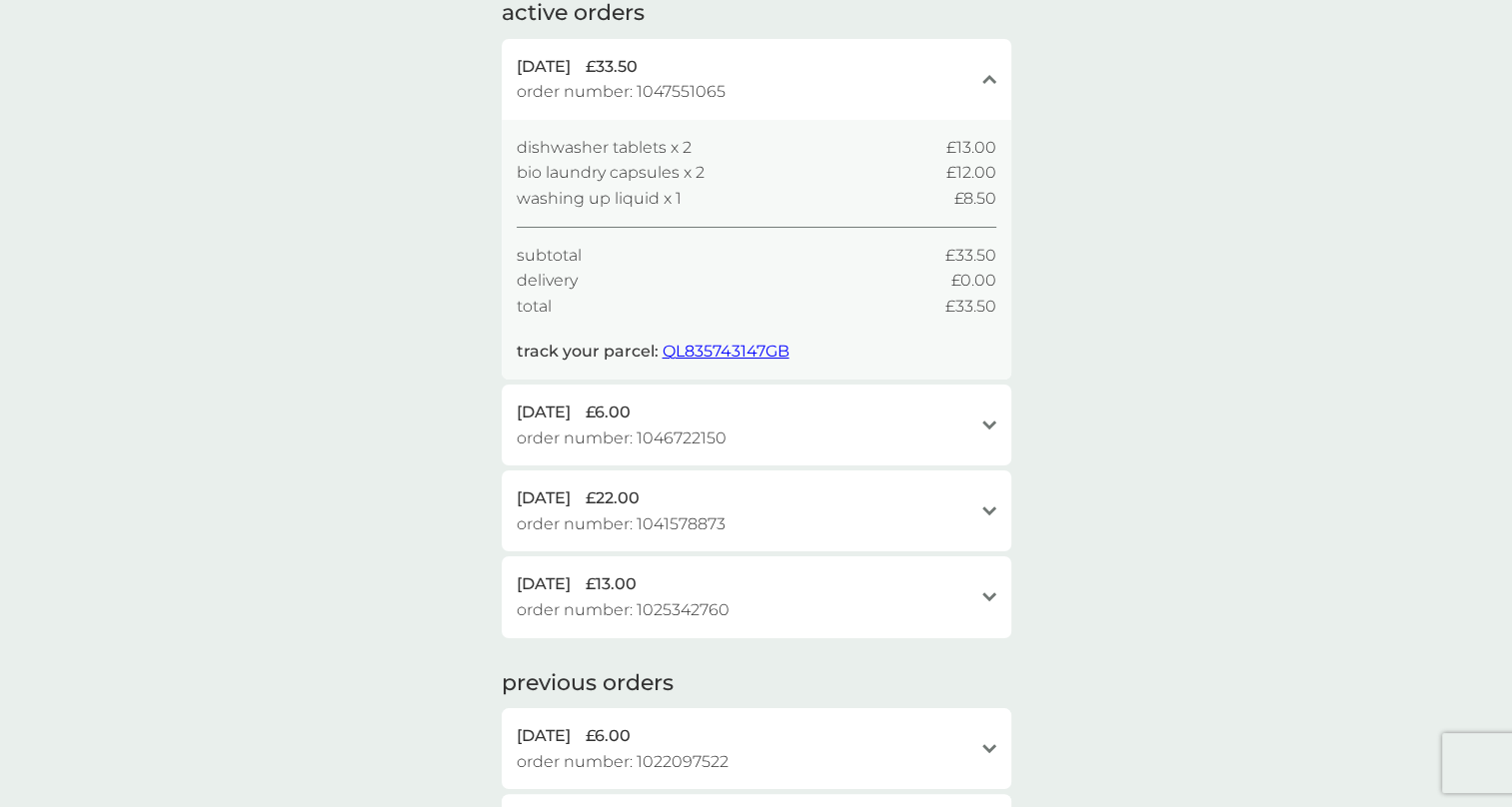 scroll, scrollTop: 200, scrollLeft: 0, axis: vertical 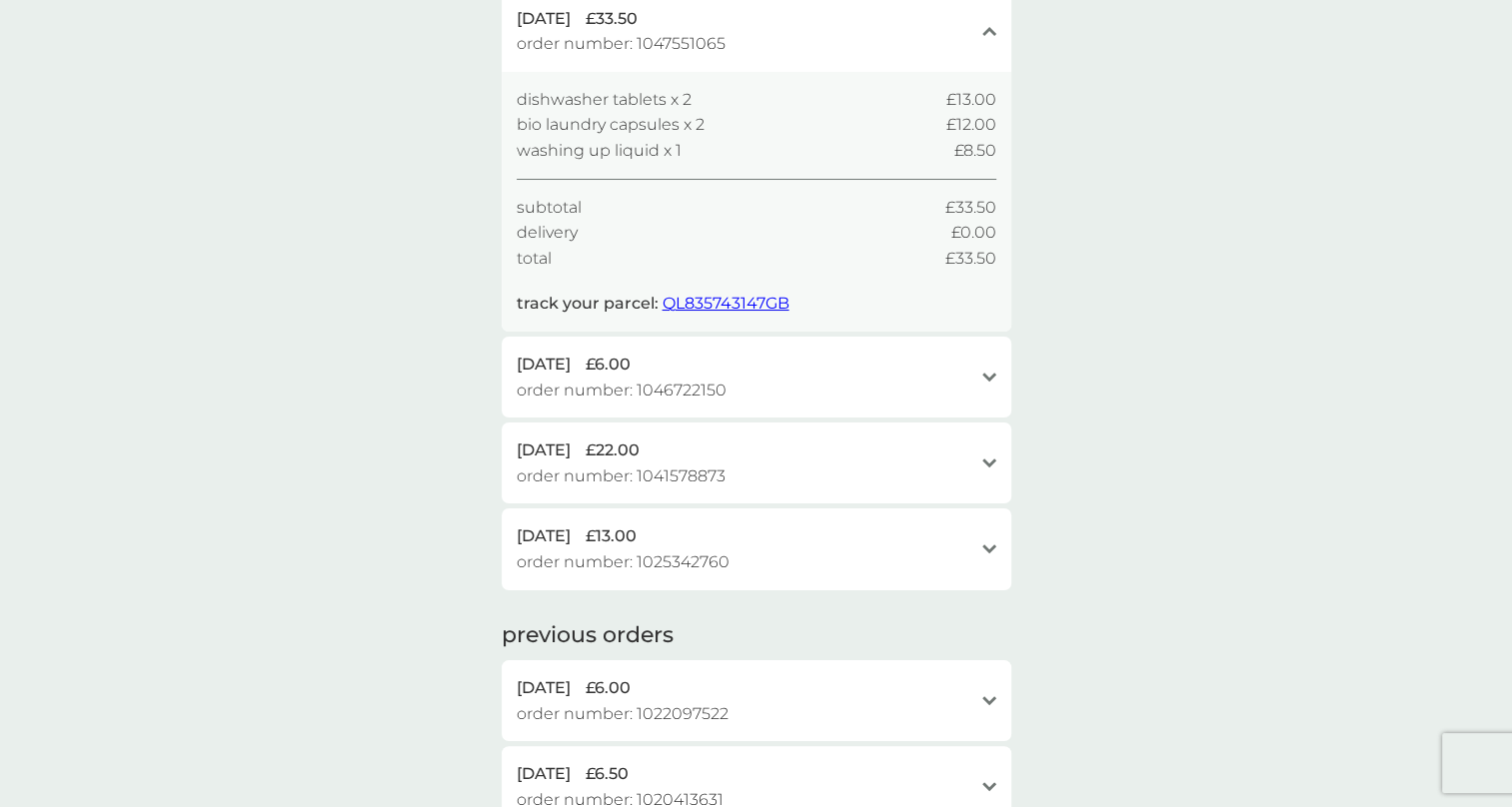 click on "order number:   1046722150" at bounding box center (622, 391) 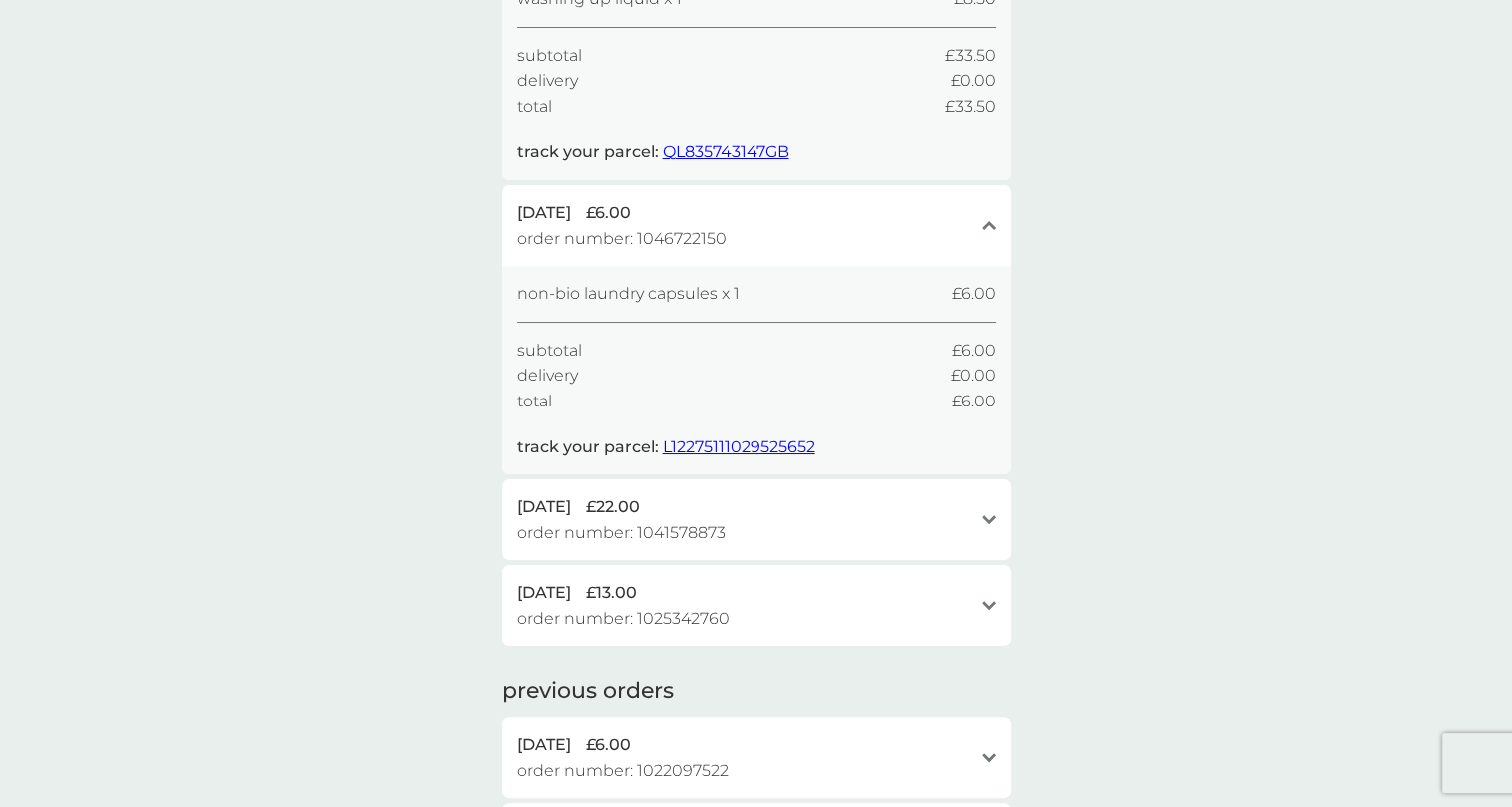 scroll, scrollTop: 400, scrollLeft: 0, axis: vertical 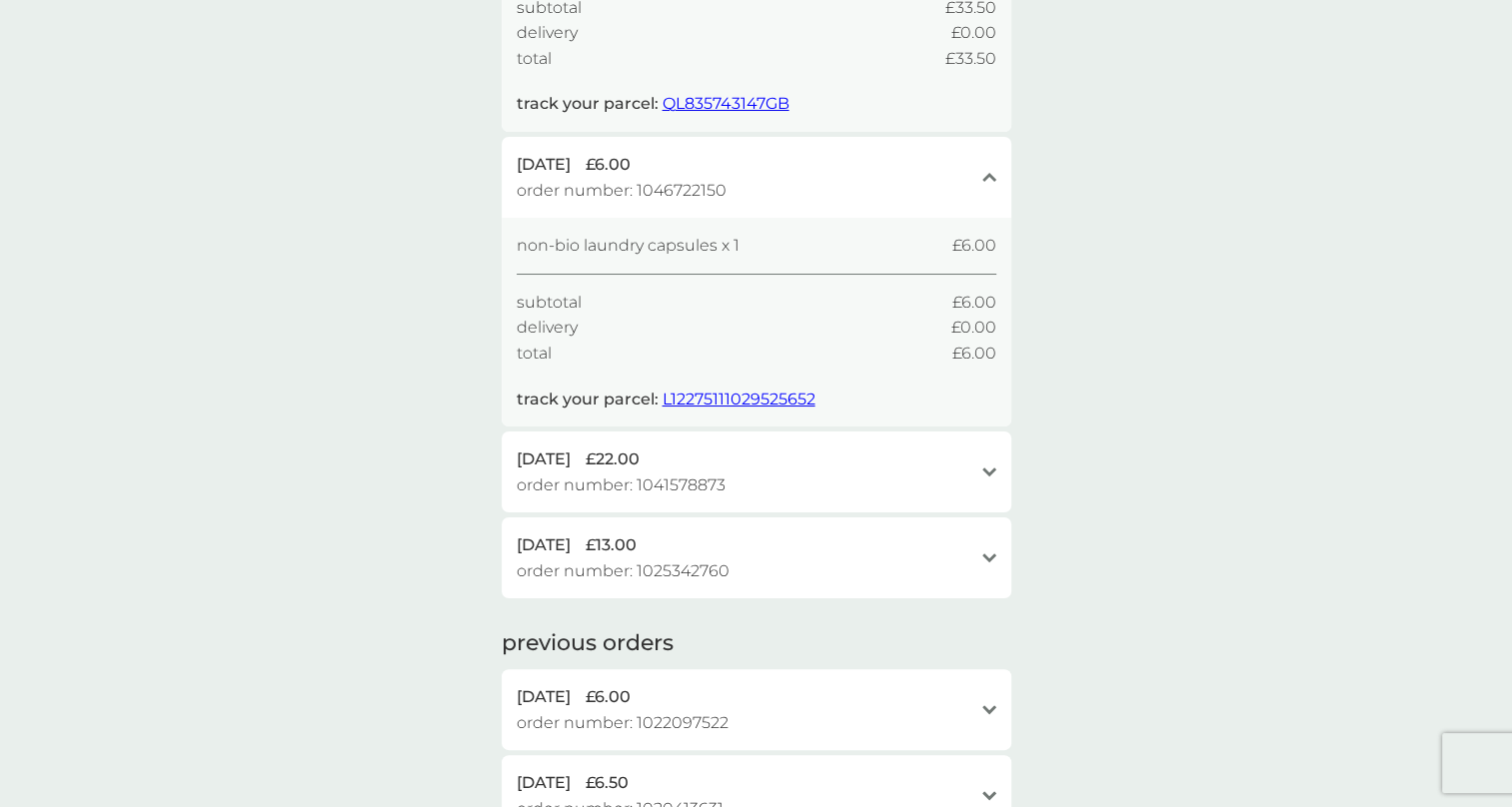 click on "[DATE]" at bounding box center [544, 459] 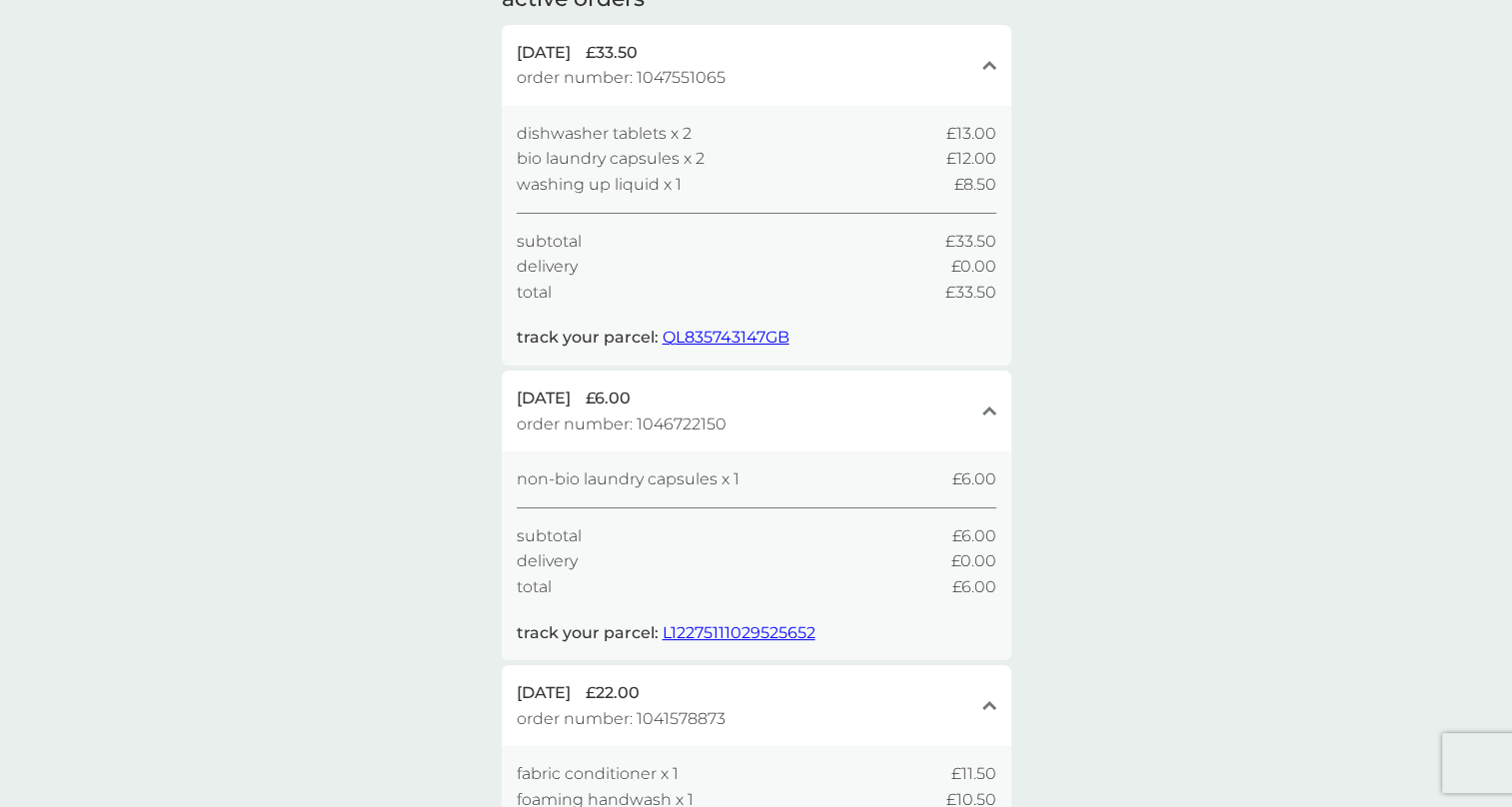 scroll, scrollTop: 0, scrollLeft: 0, axis: both 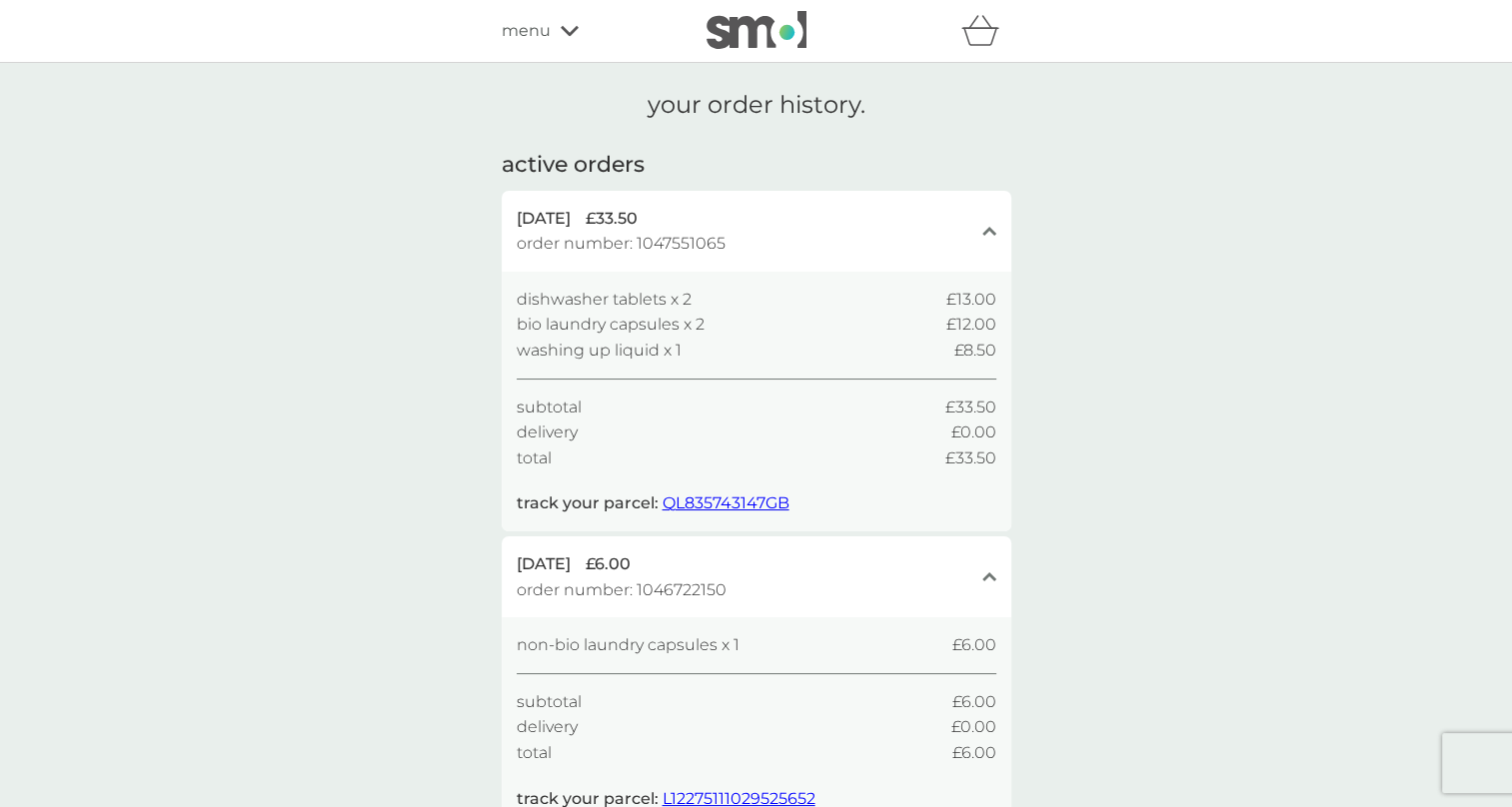 click 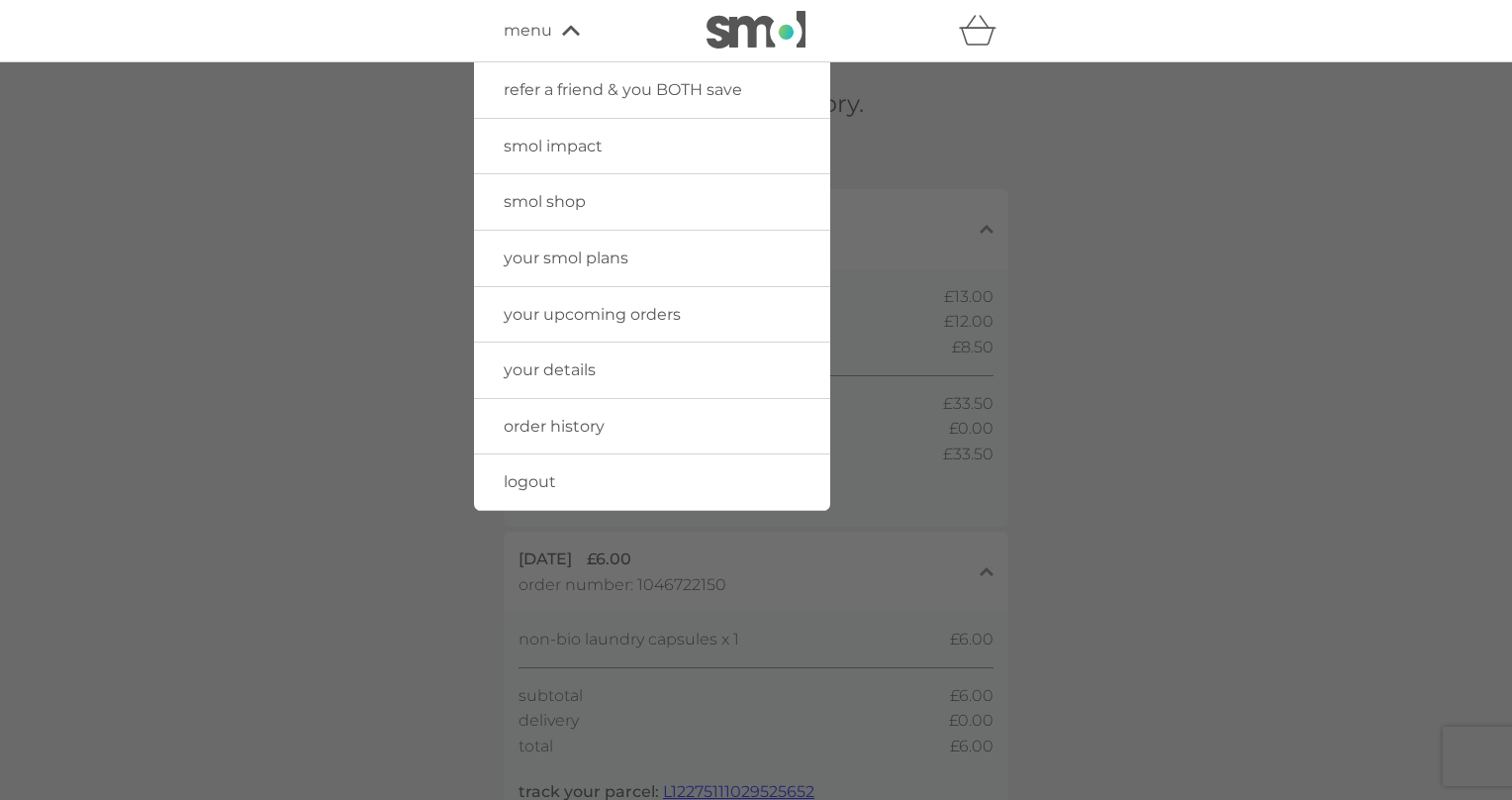 click at bounding box center [756, 462] 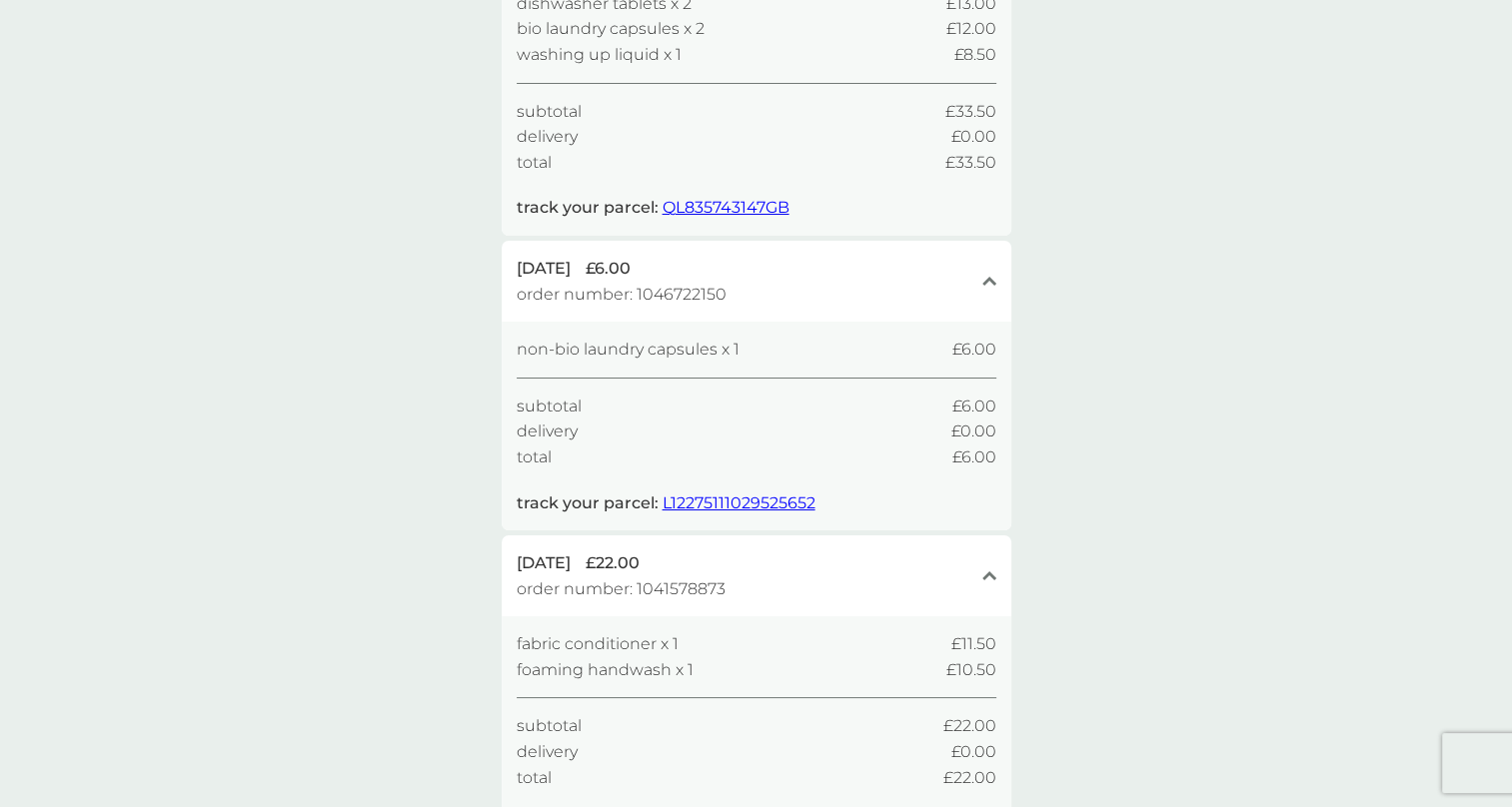 scroll, scrollTop: 300, scrollLeft: 0, axis: vertical 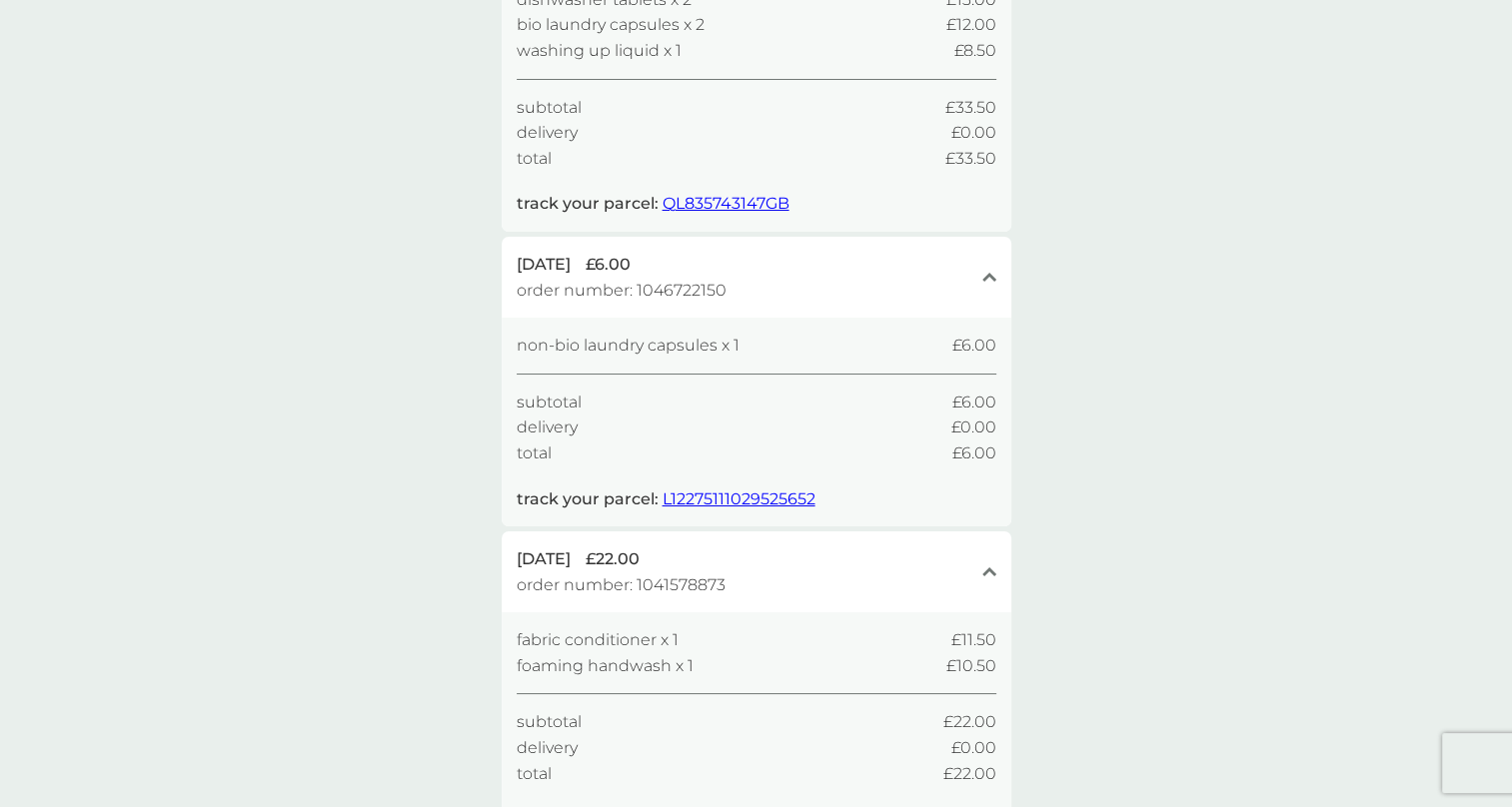 click on "your order history. active orders [DATE] £33.50 order number:   1047551065 close dishwasher tablets x 2 £13.00 bio laundry capsules x 2 £12.00 washing up liquid x 1 £8.50 subtotal £33.50 delivery £0.00 total £33.50 track your parcel:   QL835743147GB [DATE] £6.00 order number:   1046722150 close non-bio laundry capsules x 1 £6.00 subtotal £6.00 delivery £0.00 total £6.00 track your parcel:   L12275111029525652 [DATE] £22.00 order number:   1041578873 close fabric conditioner x 1 £11.50 foaming handwash x 1 £10.50 subtotal £22.00 delivery £0.00 total £22.00 track your parcel:   QL835668888GB [DATE] £13.00 order number:   1025342760 open non-bio laundry capsules x 1 £6.00 multi purpose spray x 1 £7.00 subtotal £13.00 delivery £0.00 total £13.00 track your parcel:   L12275111029130167 previous orders [DATE] £6.00 order number:   1022097522 open bio laundry capsules x 1 £6.00 subtotal £6.00 delivery £0.00 total £6.00 [DATE] £6.50 order number:   1020413631" at bounding box center [756, 688] 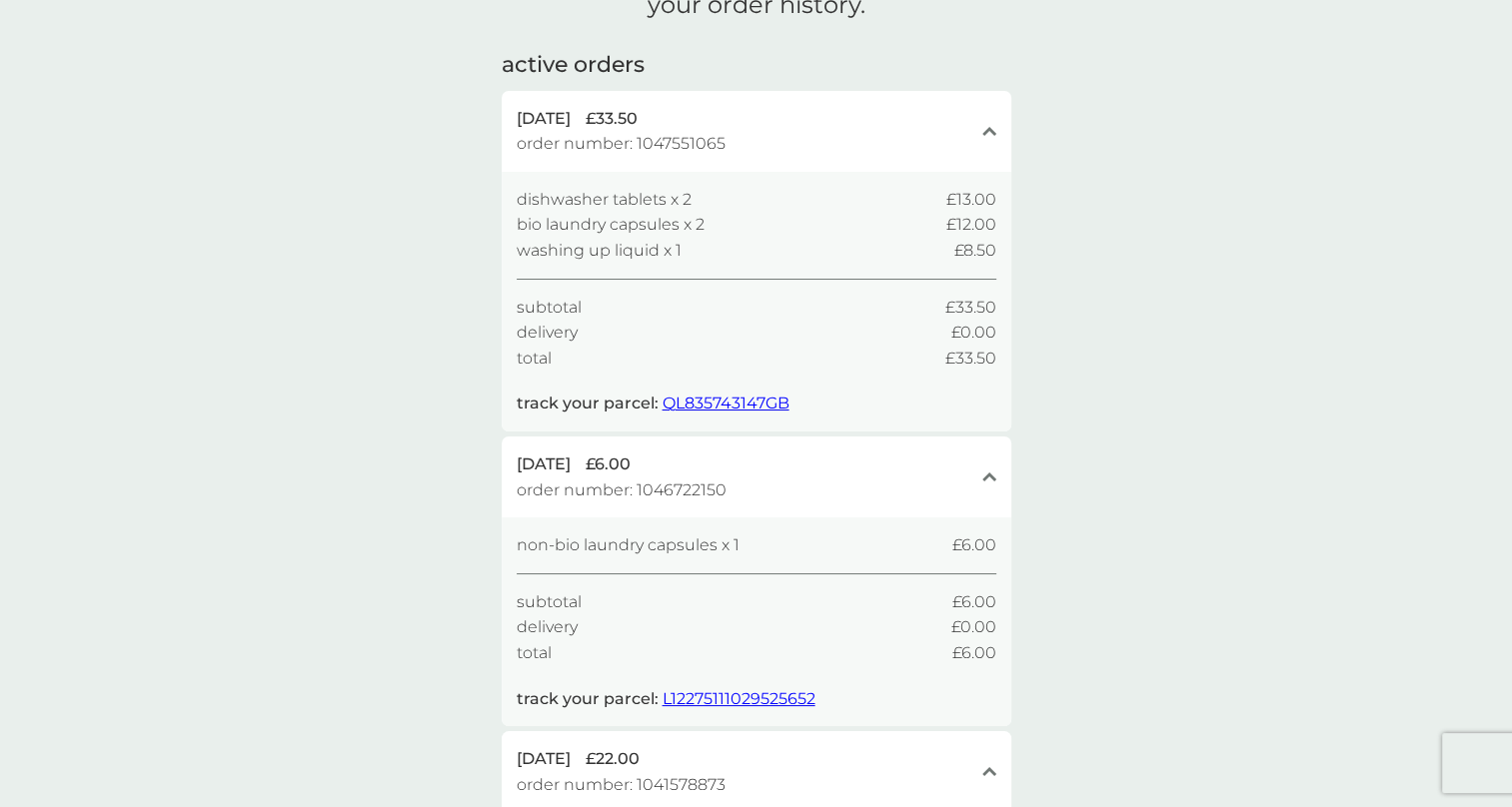 scroll, scrollTop: 805, scrollLeft: 0, axis: vertical 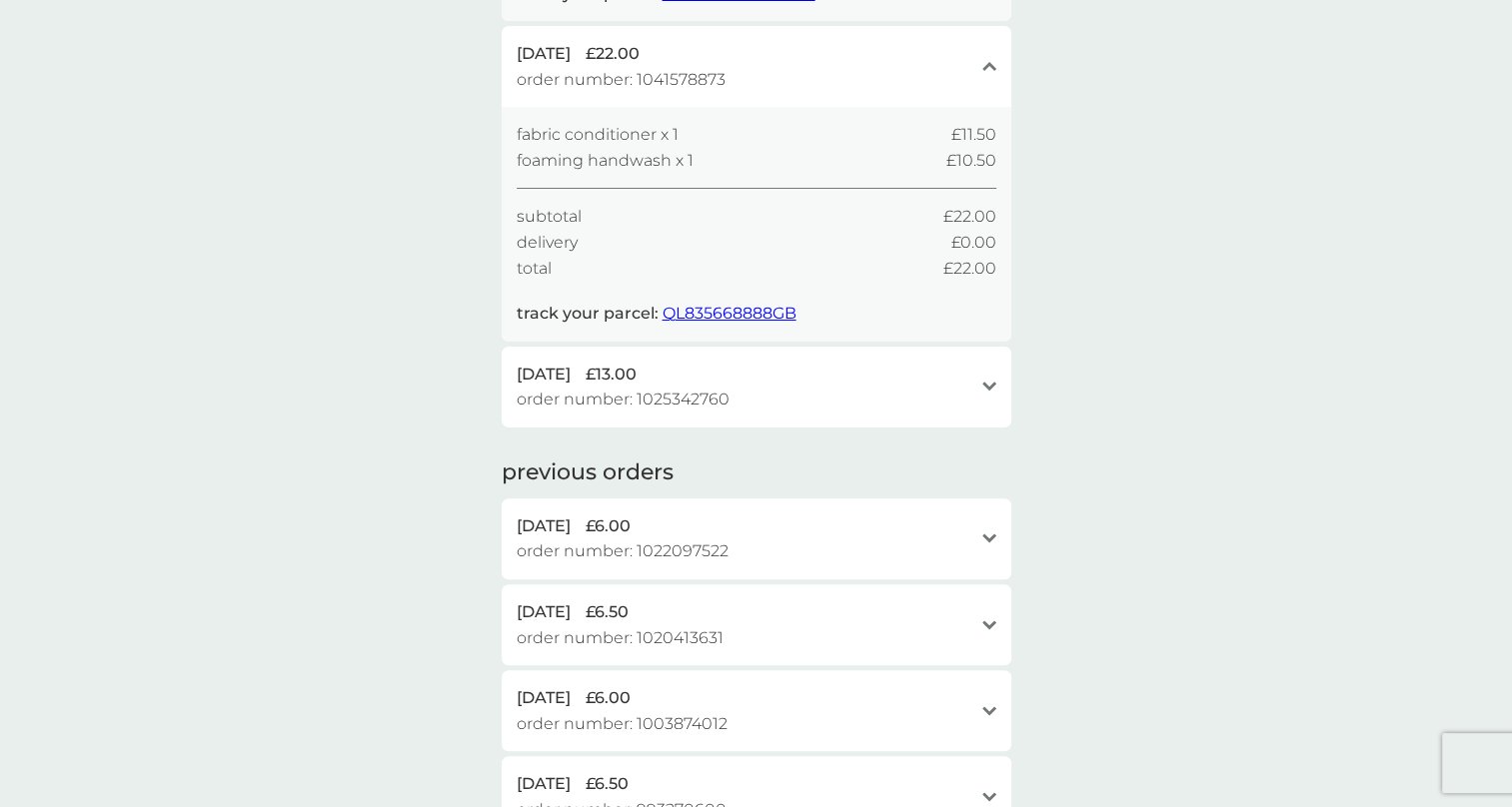 click on "[DATE] £13.00 order number:   1025342760 open" at bounding box center (756, 387) 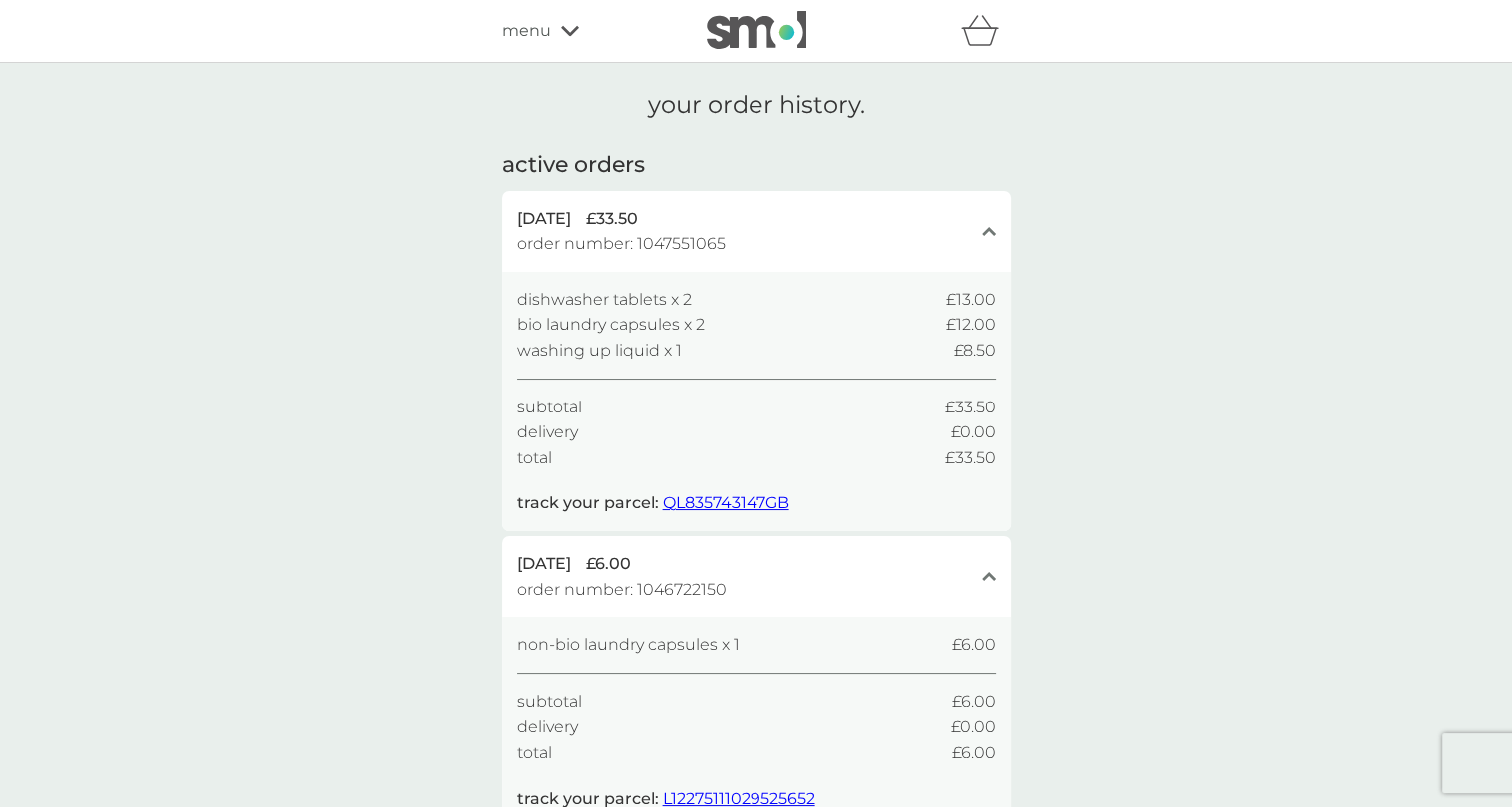 scroll, scrollTop: 0, scrollLeft: 0, axis: both 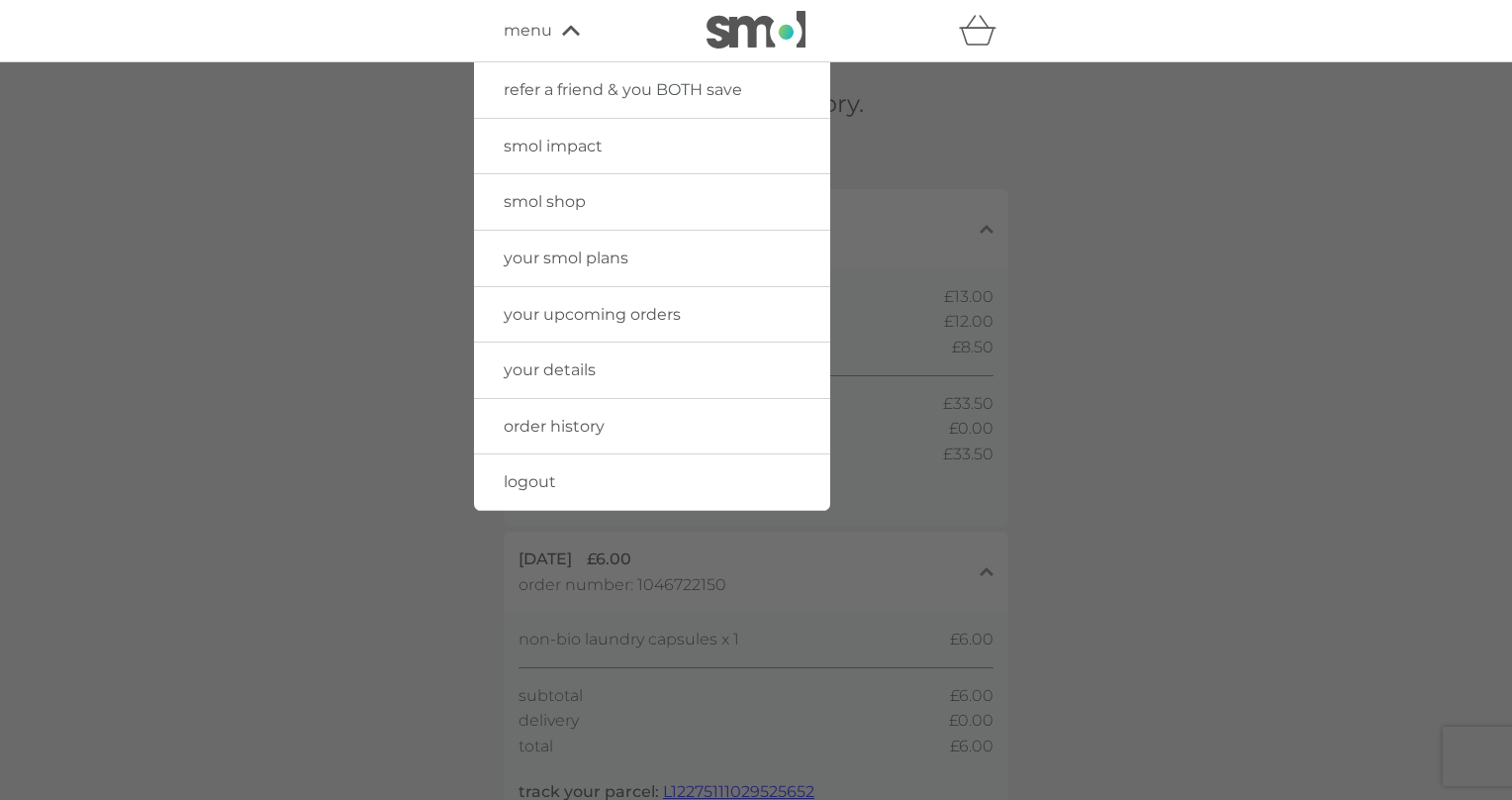 click on "your details" at bounding box center (549, 369) 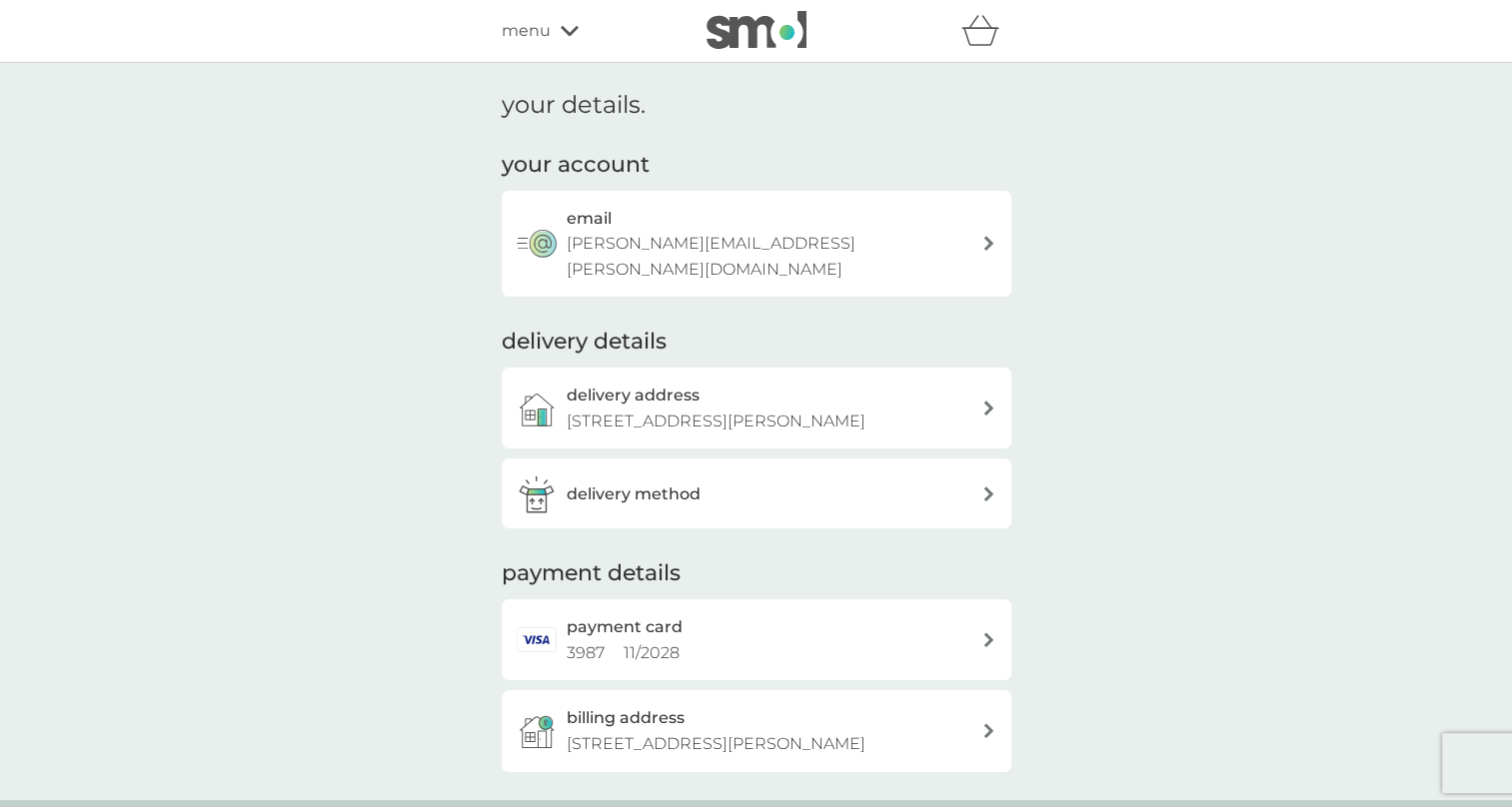 click on "delivery method" at bounding box center [634, 494] 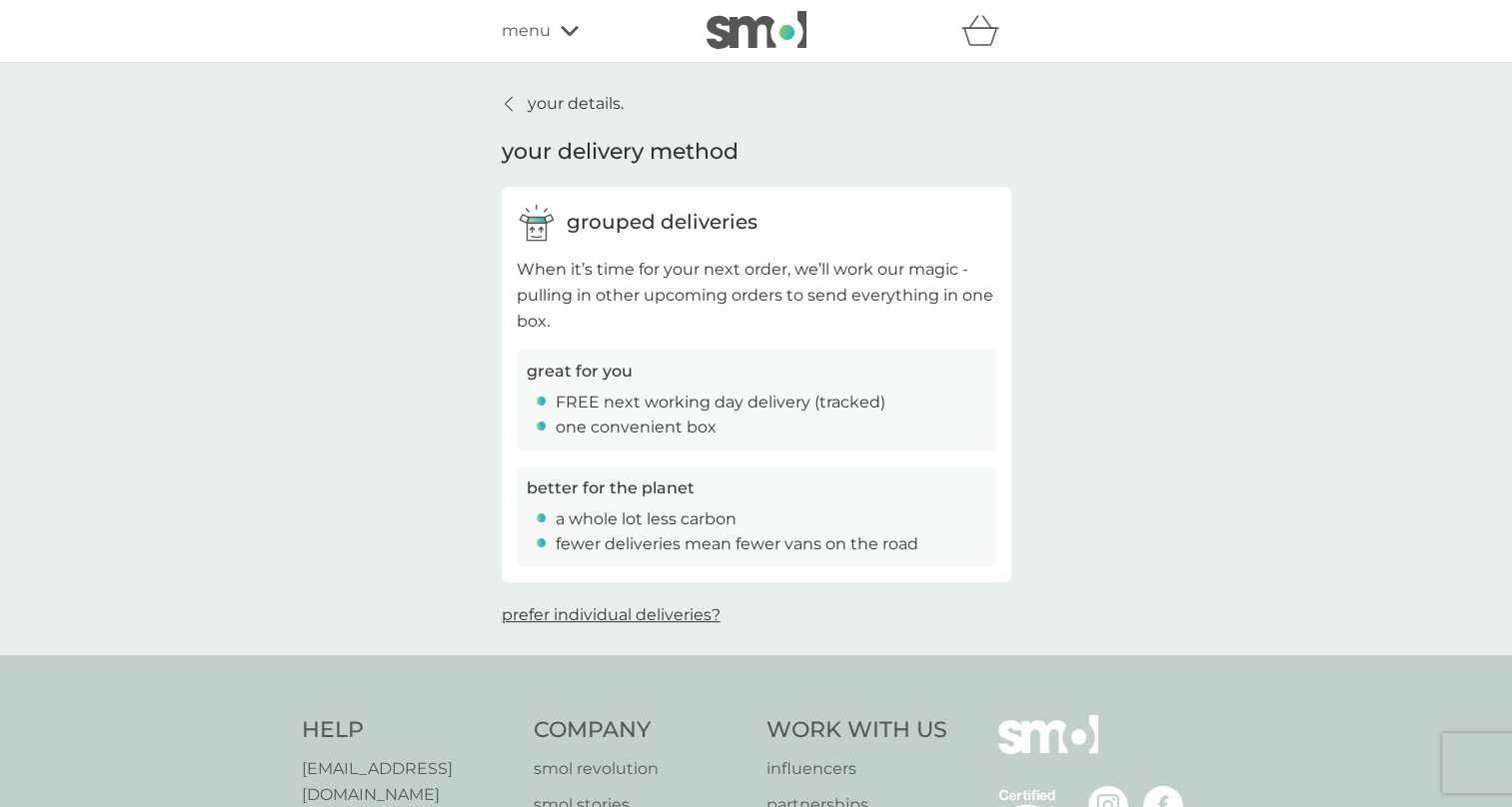 click on "your details. your delivery method grouped deliveries When it’s time for your next order, we’ll work our magic - pulling in other upcoming orders to send everything in one box. great for you FREE next working day delivery (tracked) one convenient box better for the planet a whole lot less carbon fewer deliveries mean fewer vans on the road prefer individual deliveries?" at bounding box center (756, 359) 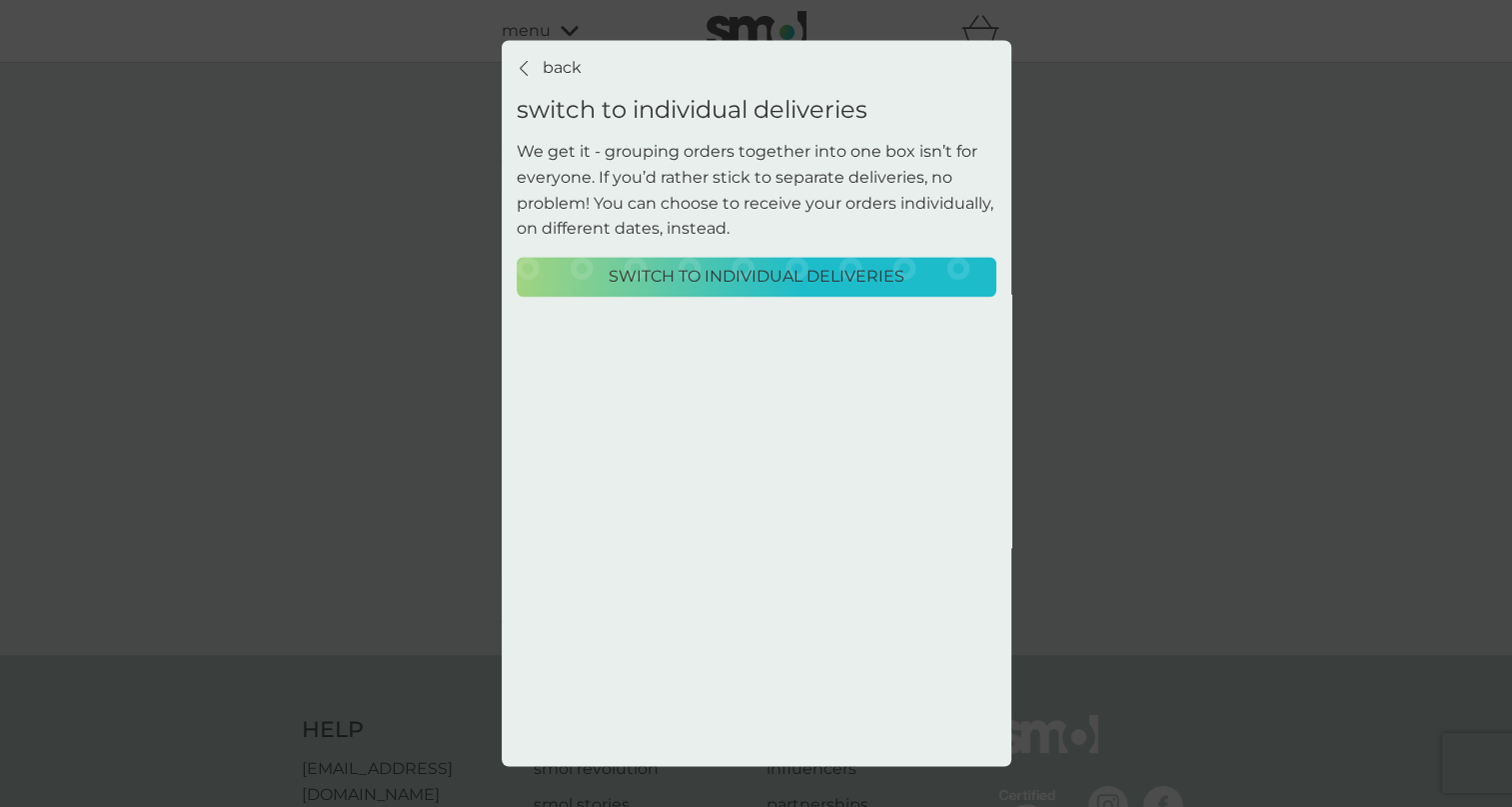 click on "Switch to individual deliveries" at bounding box center (756, 277) 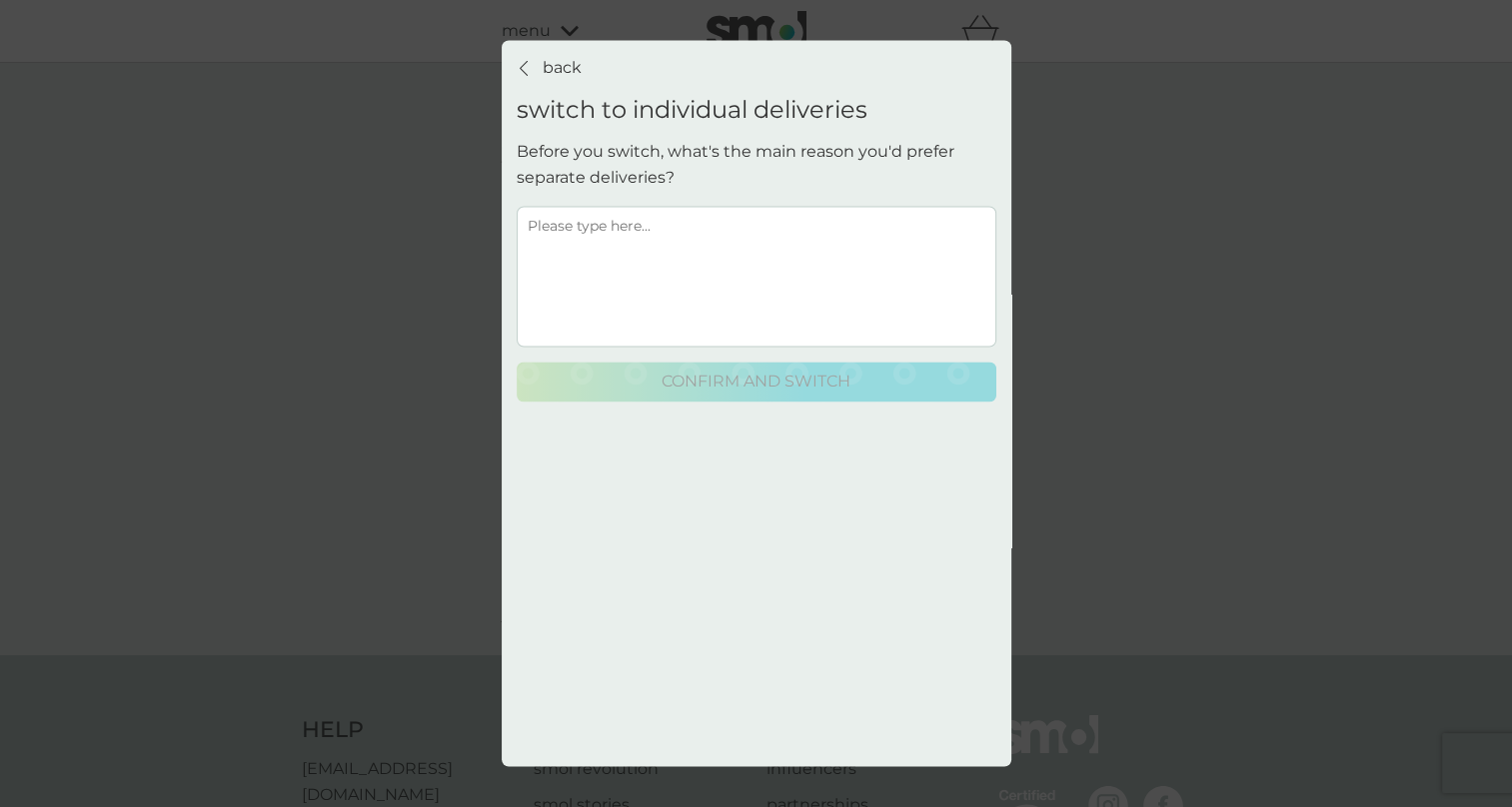 click at bounding box center [756, 276] 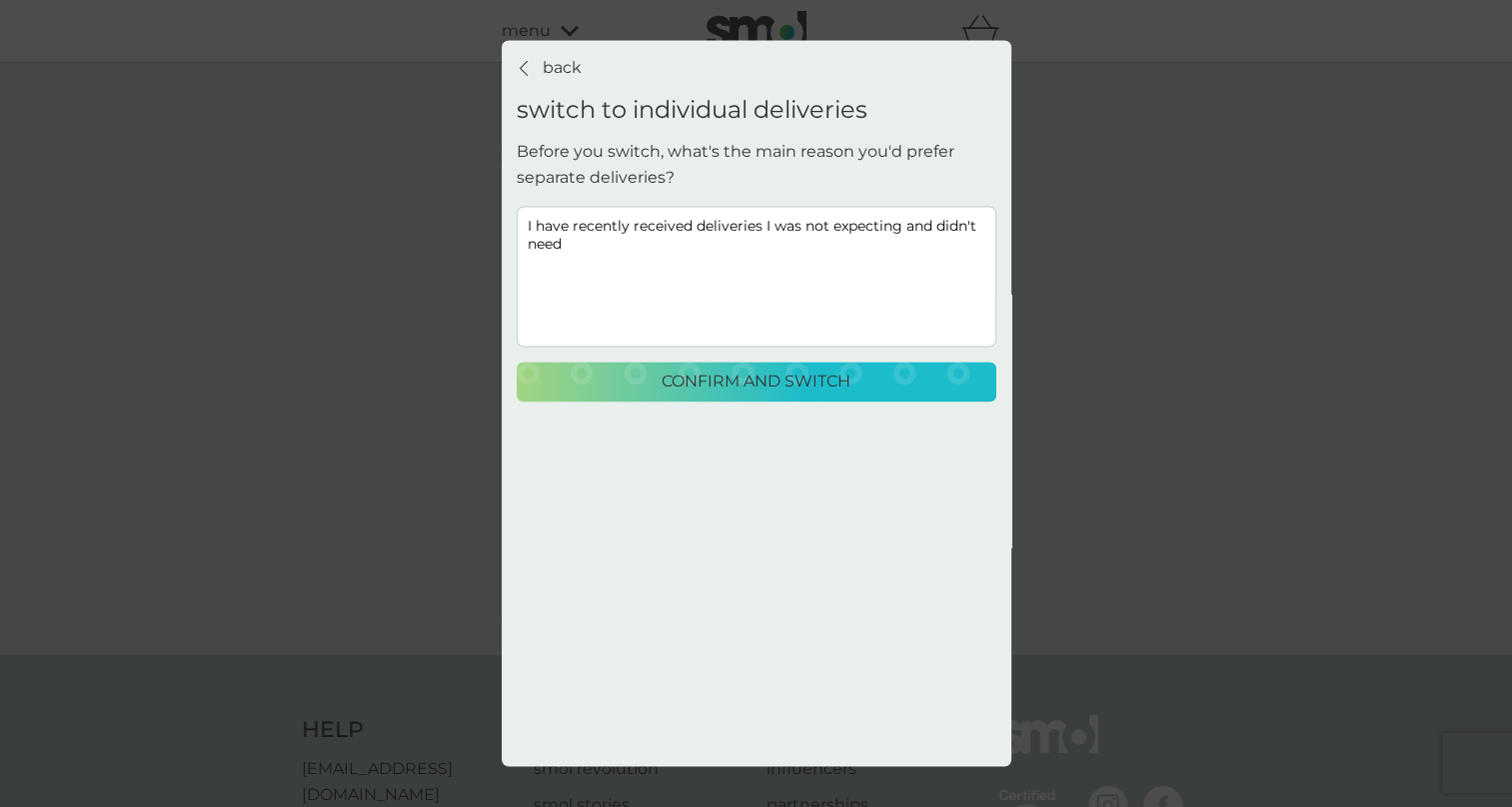 type on "I have recently received deliveries I was not expecting and didn't need" 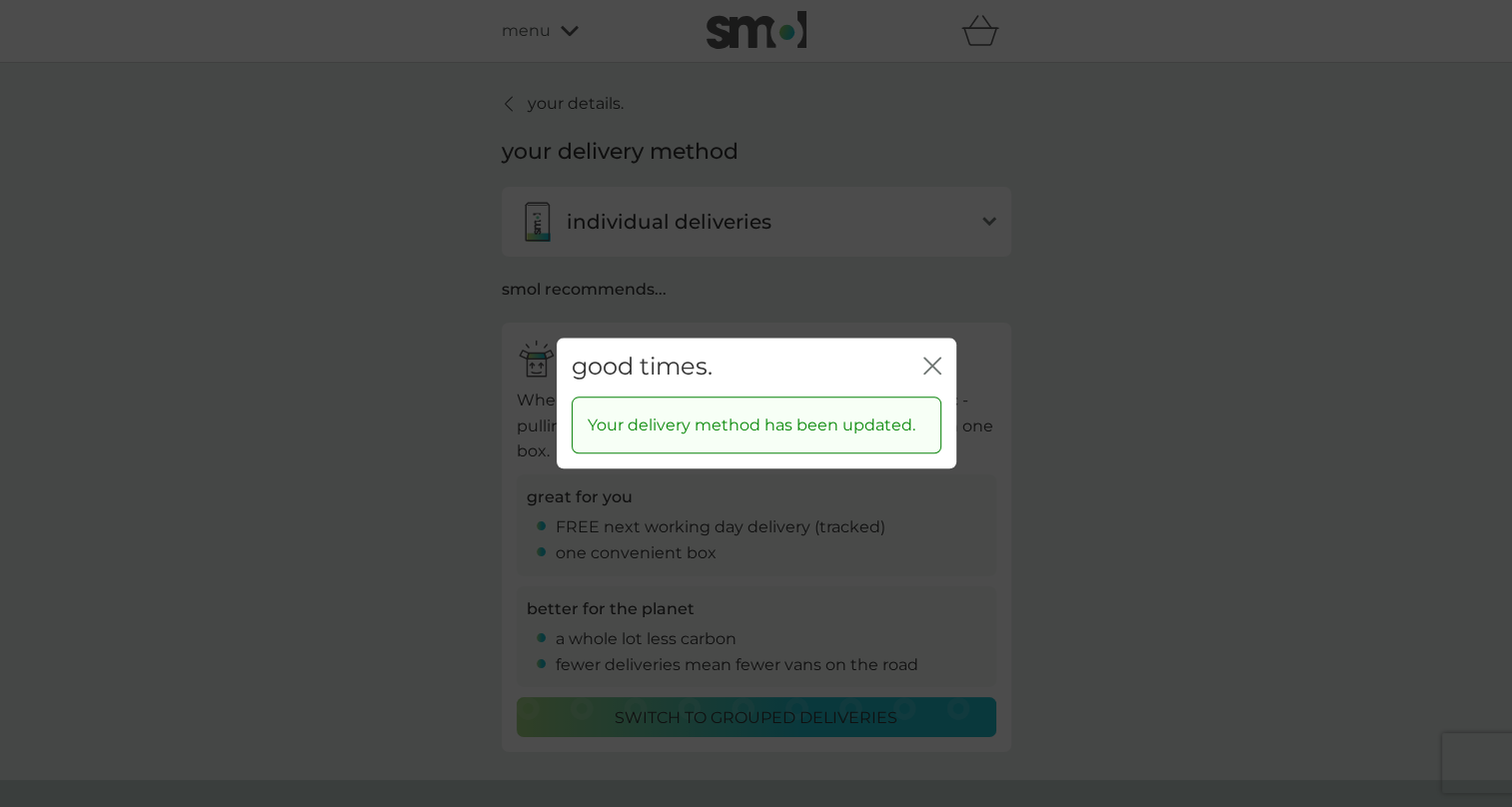 click on "close" 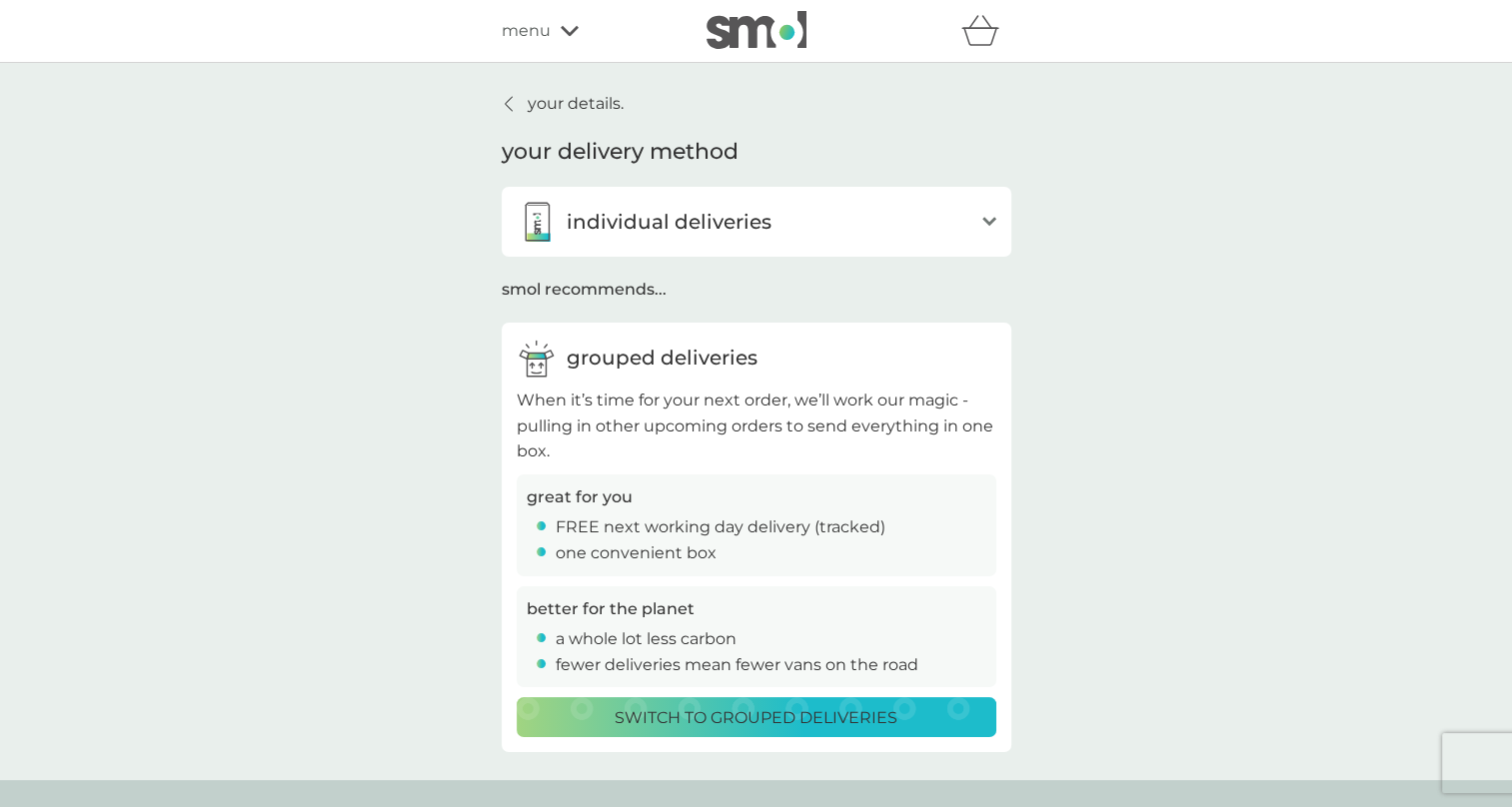 click on "menu" at bounding box center (587, 31) 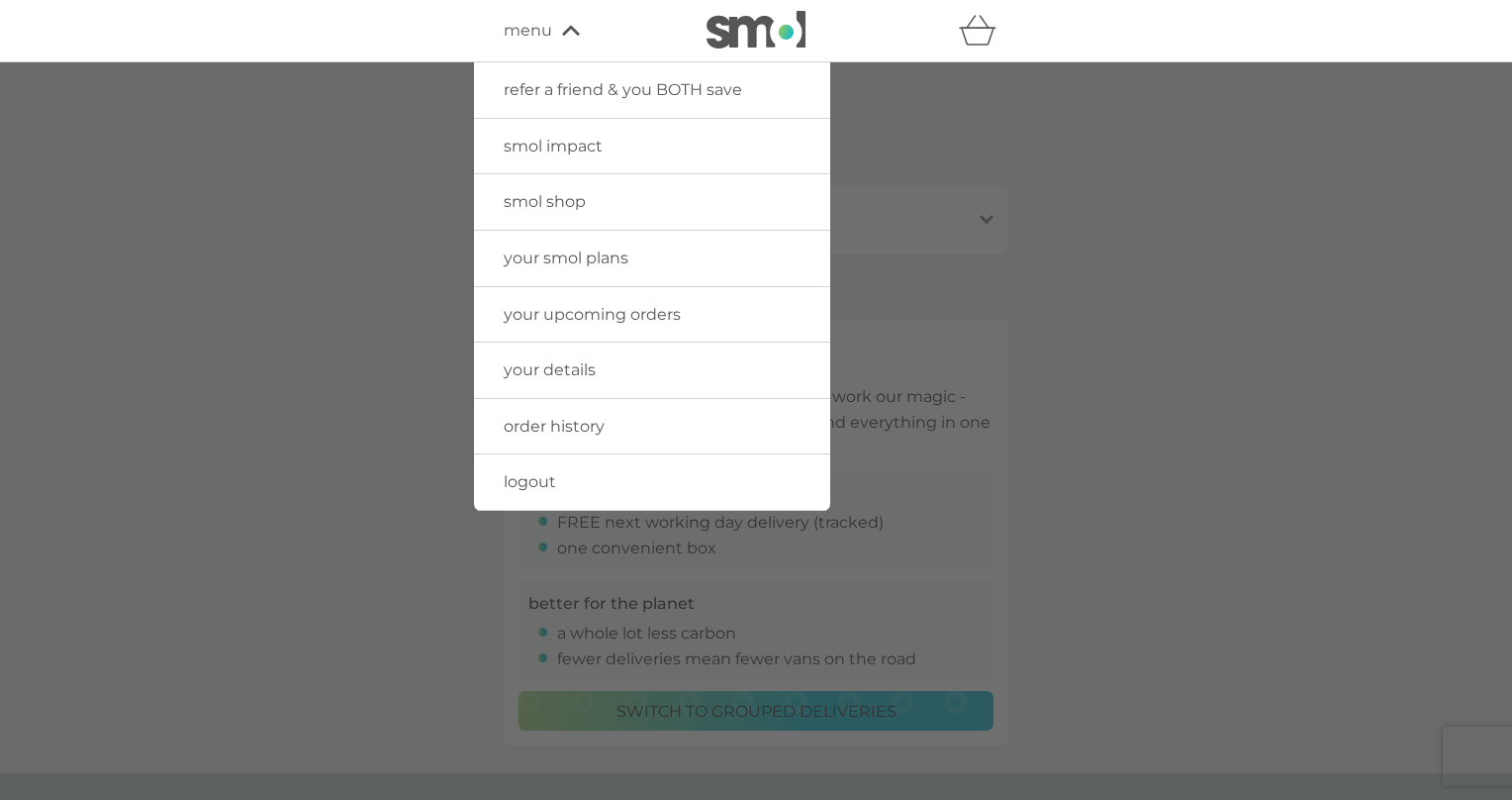 click 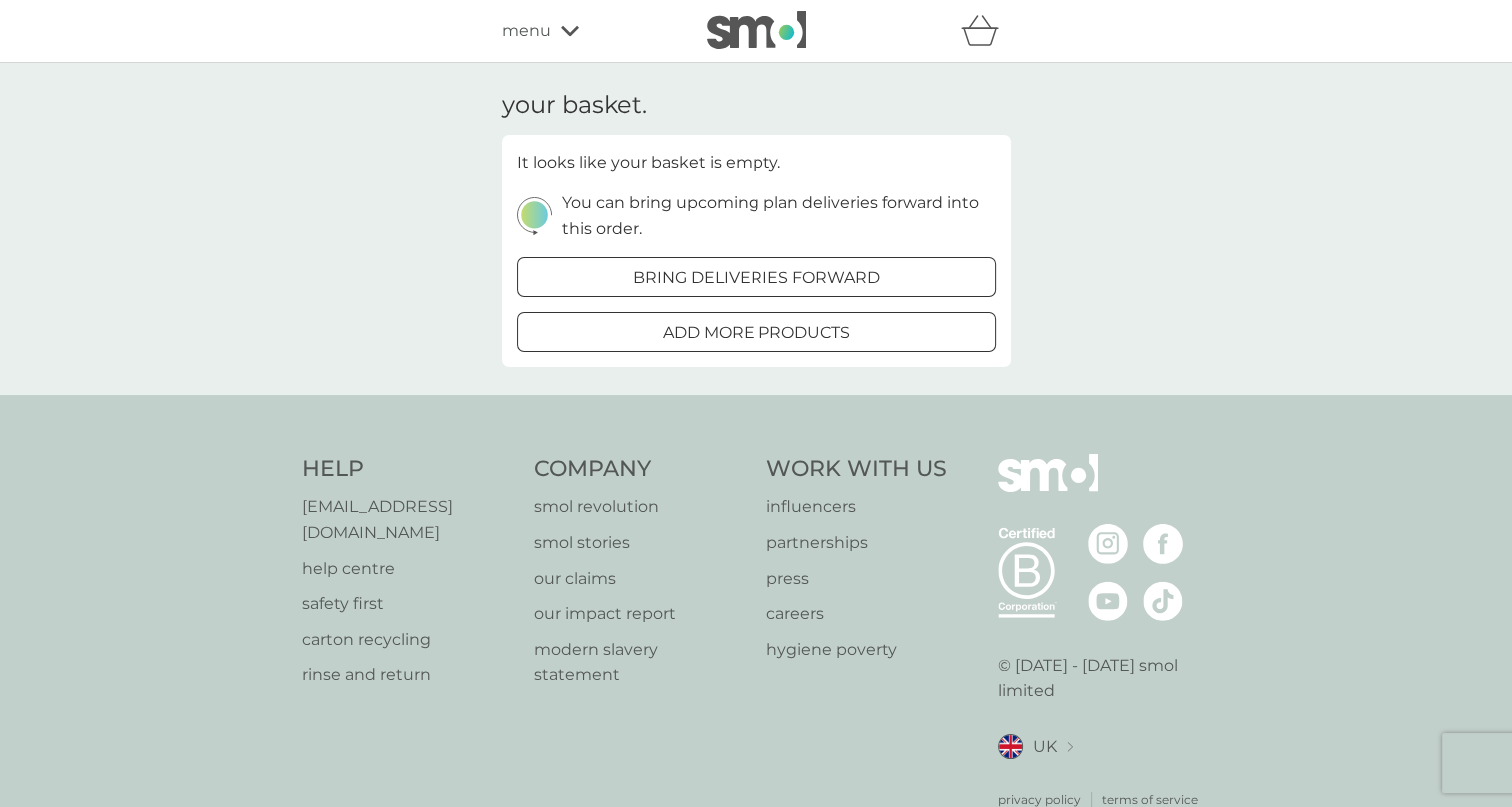 click on "[EMAIL_ADDRESS][DOMAIN_NAME]" at bounding box center (408, 519) 